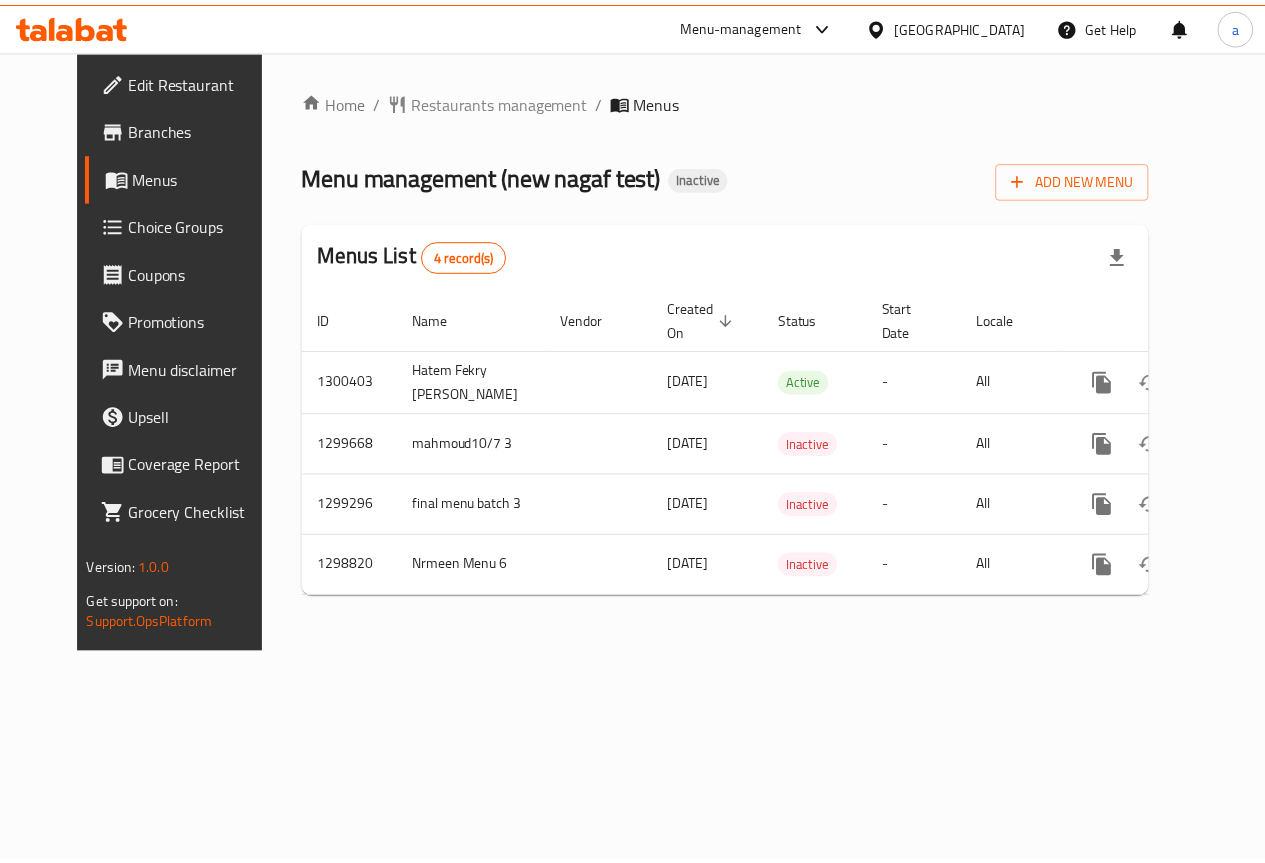 scroll, scrollTop: 0, scrollLeft: 0, axis: both 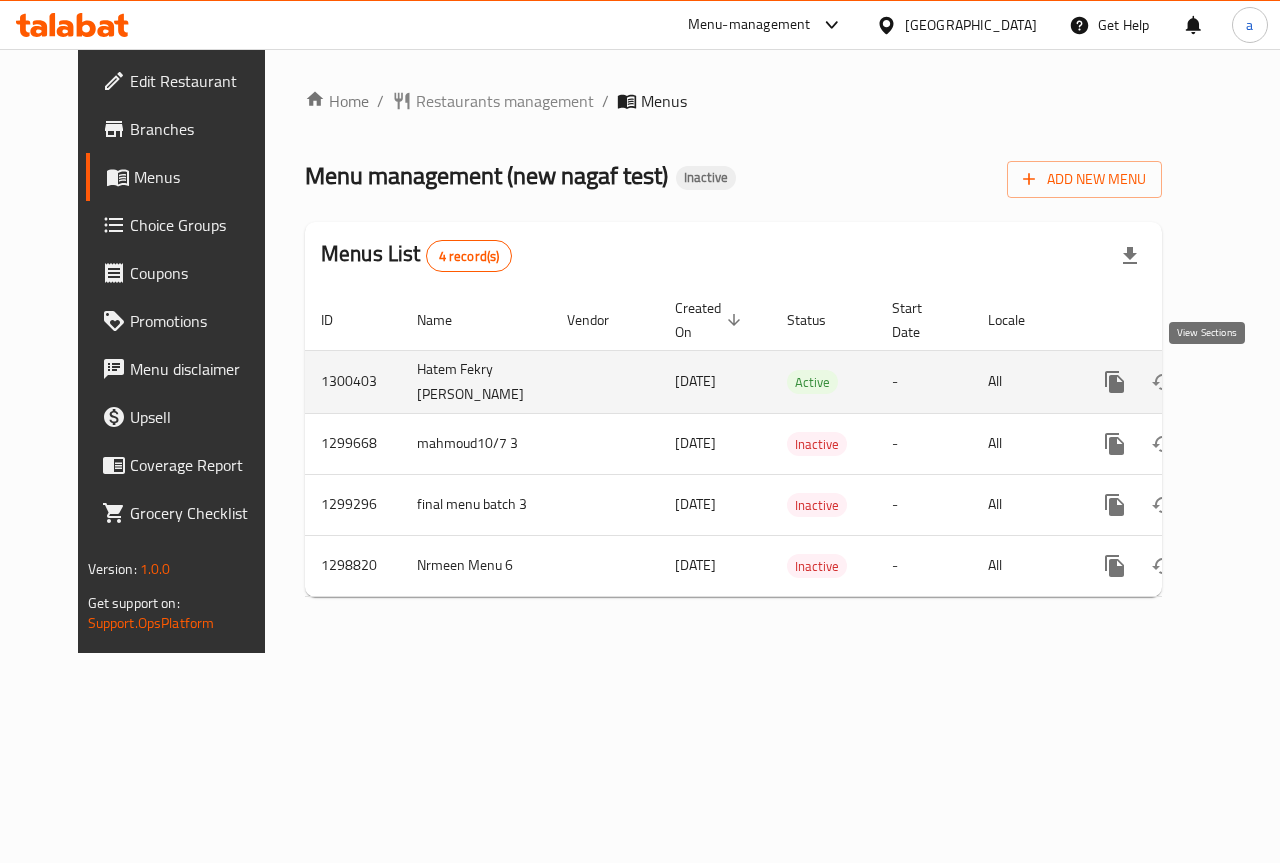 click 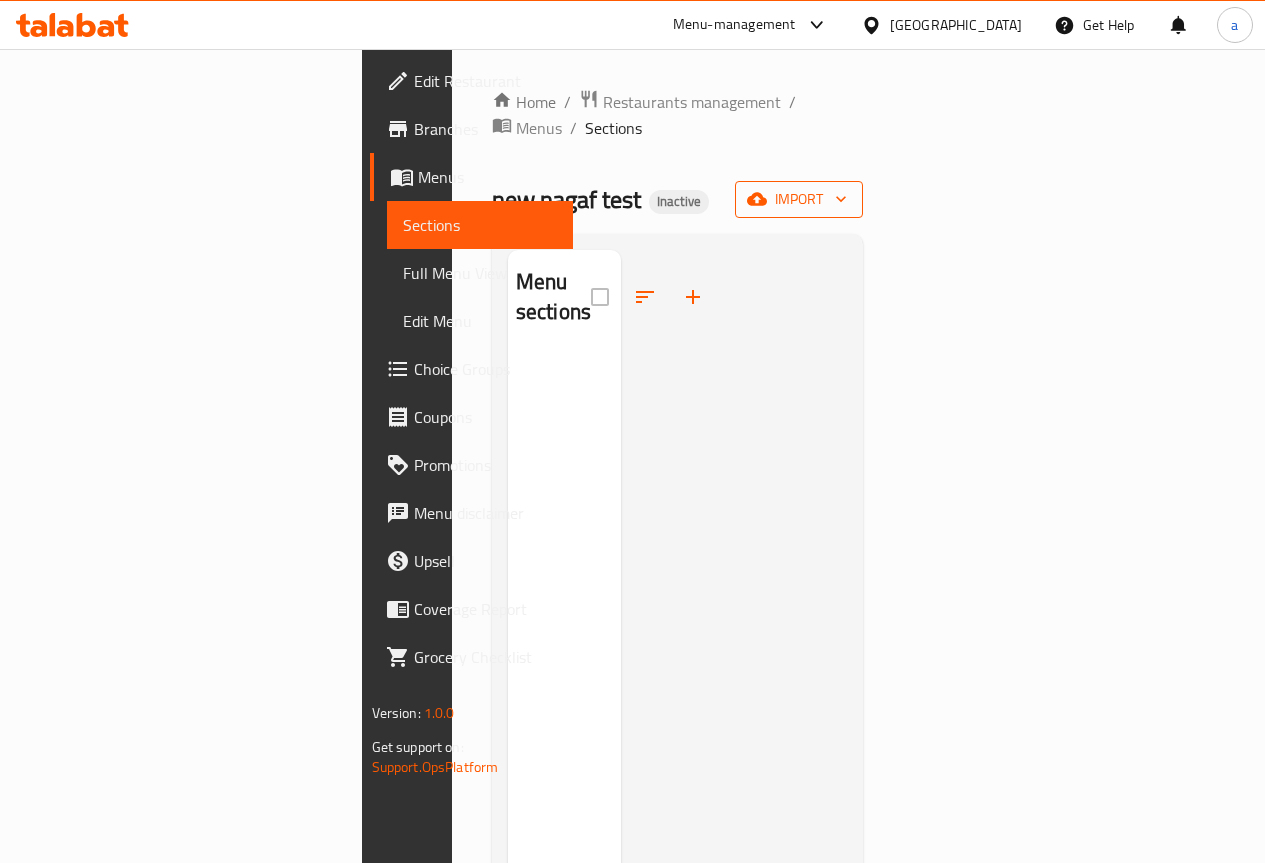 click on "import" at bounding box center (799, 199) 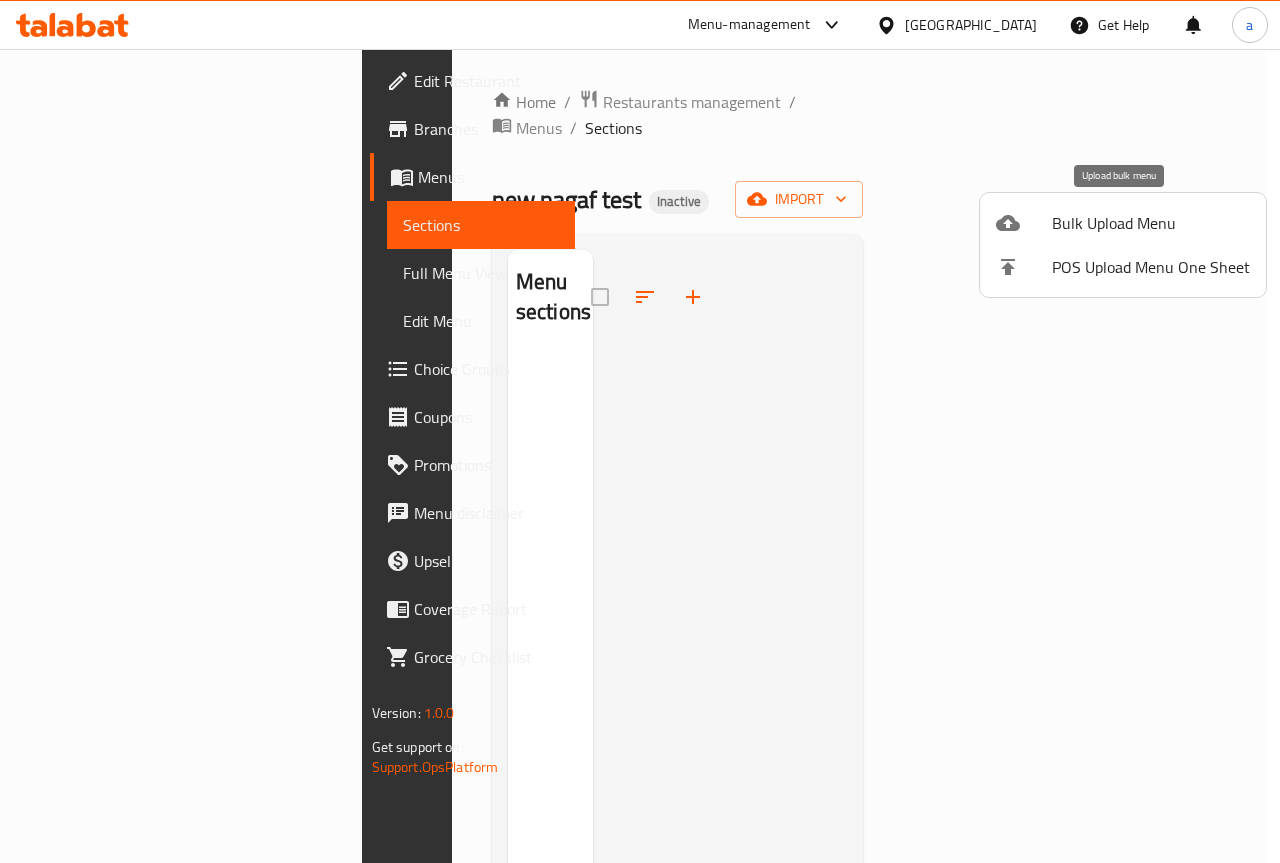 click on "Bulk Upload Menu" at bounding box center [1151, 223] 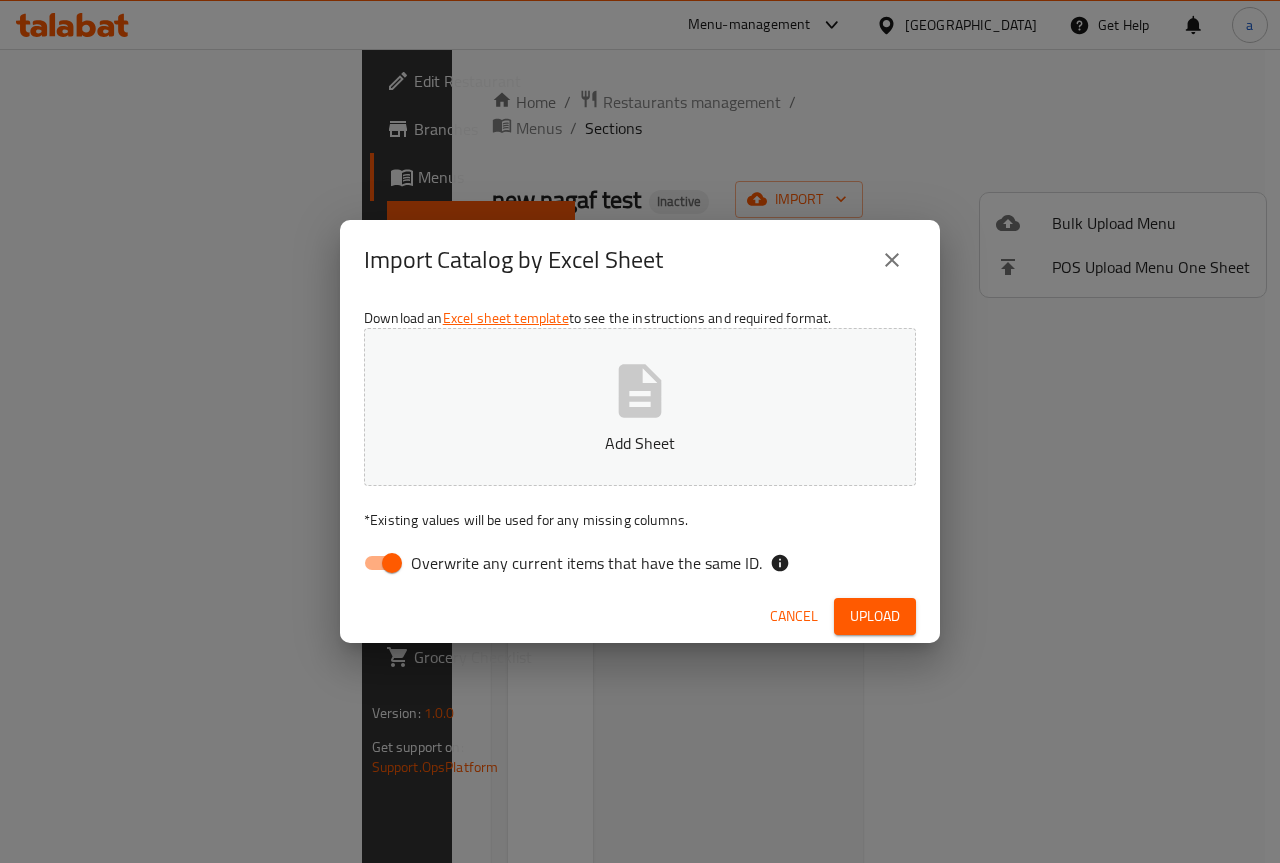 click on "Overwrite any current items that have the same ID." at bounding box center [586, 563] 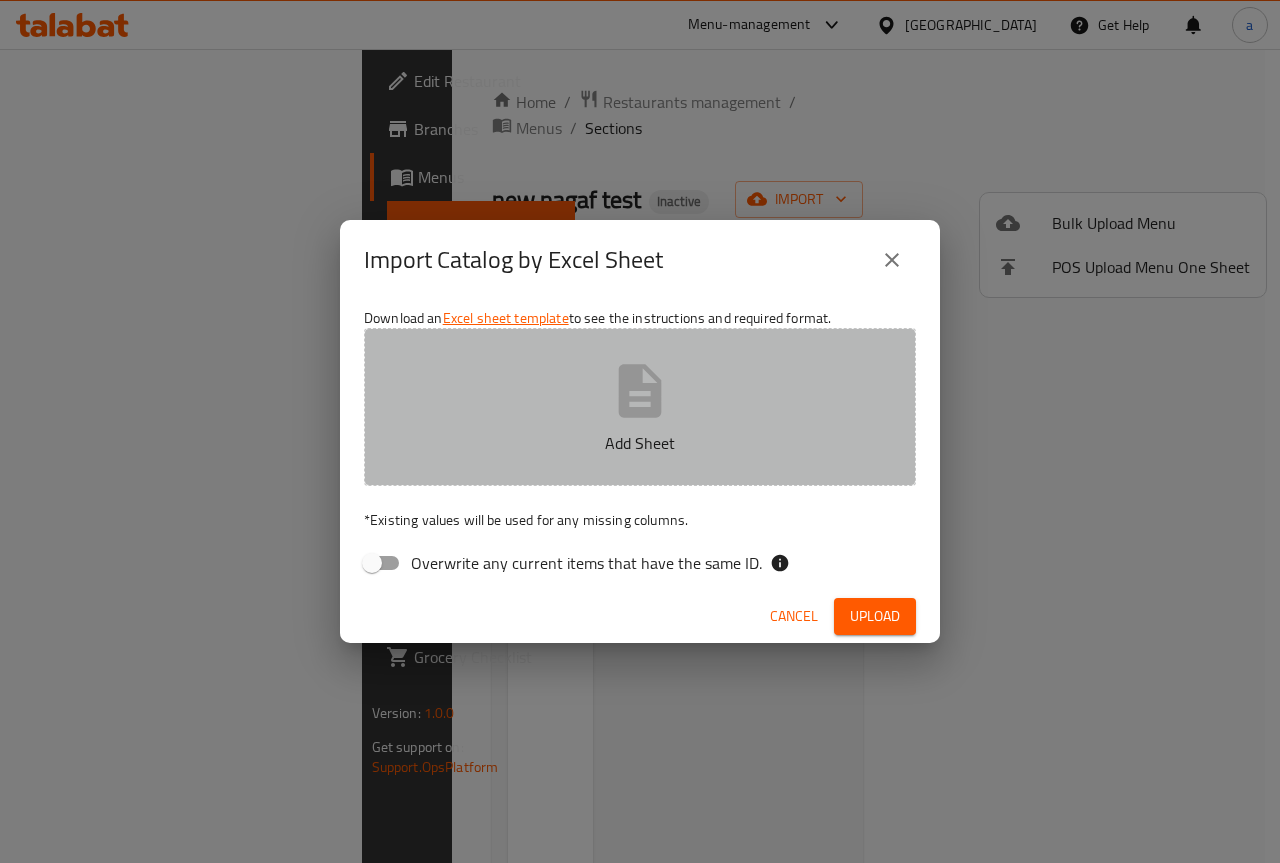 click on "Add Sheet" at bounding box center [640, 407] 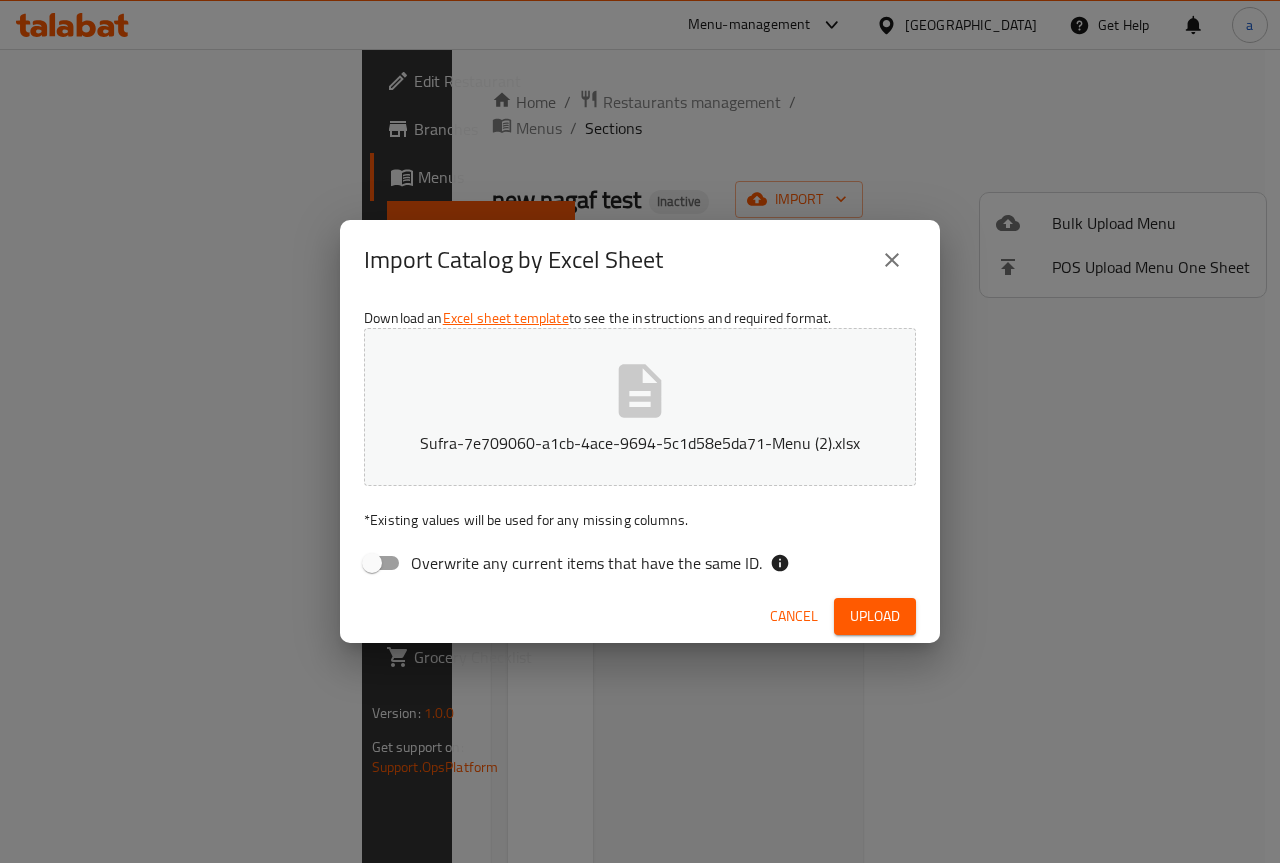 click on "Upload" at bounding box center [875, 616] 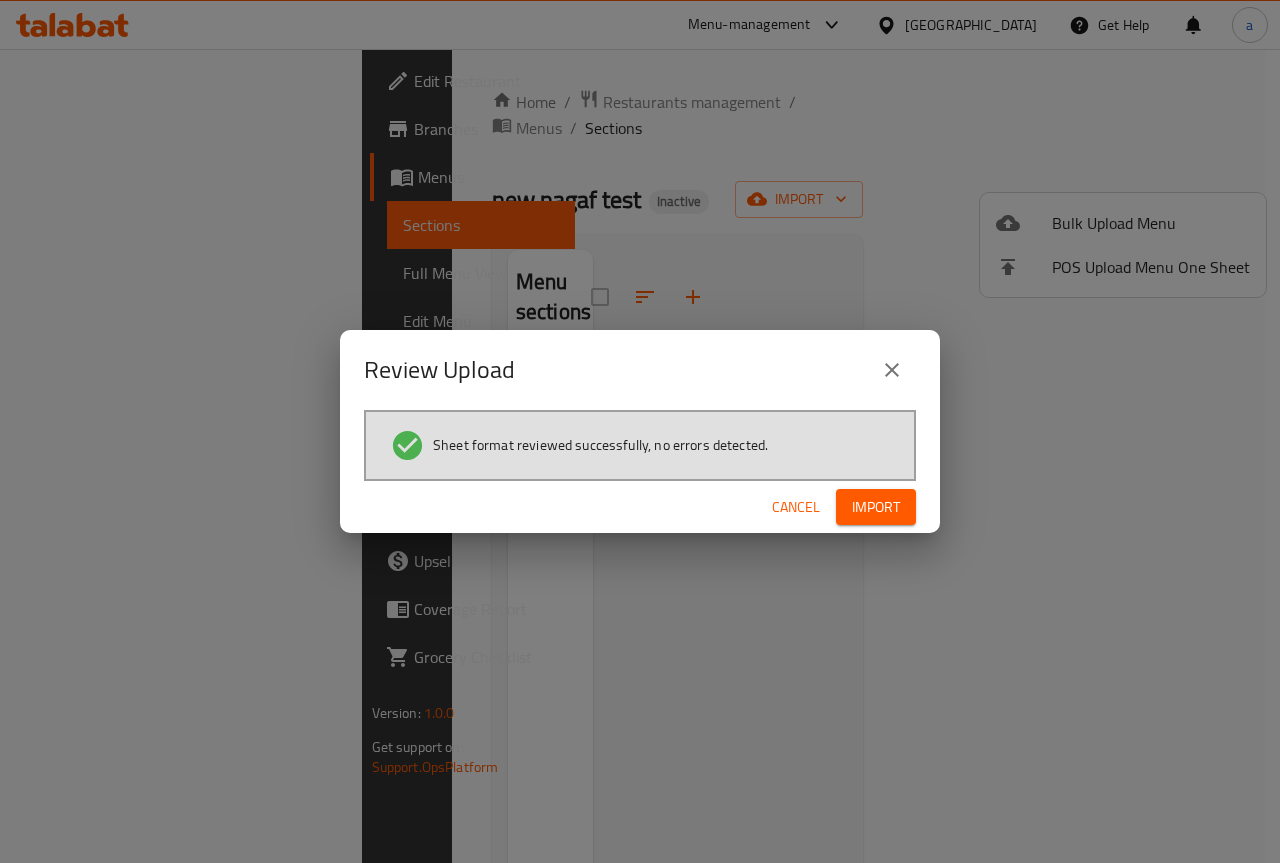 click on "Import" at bounding box center (876, 507) 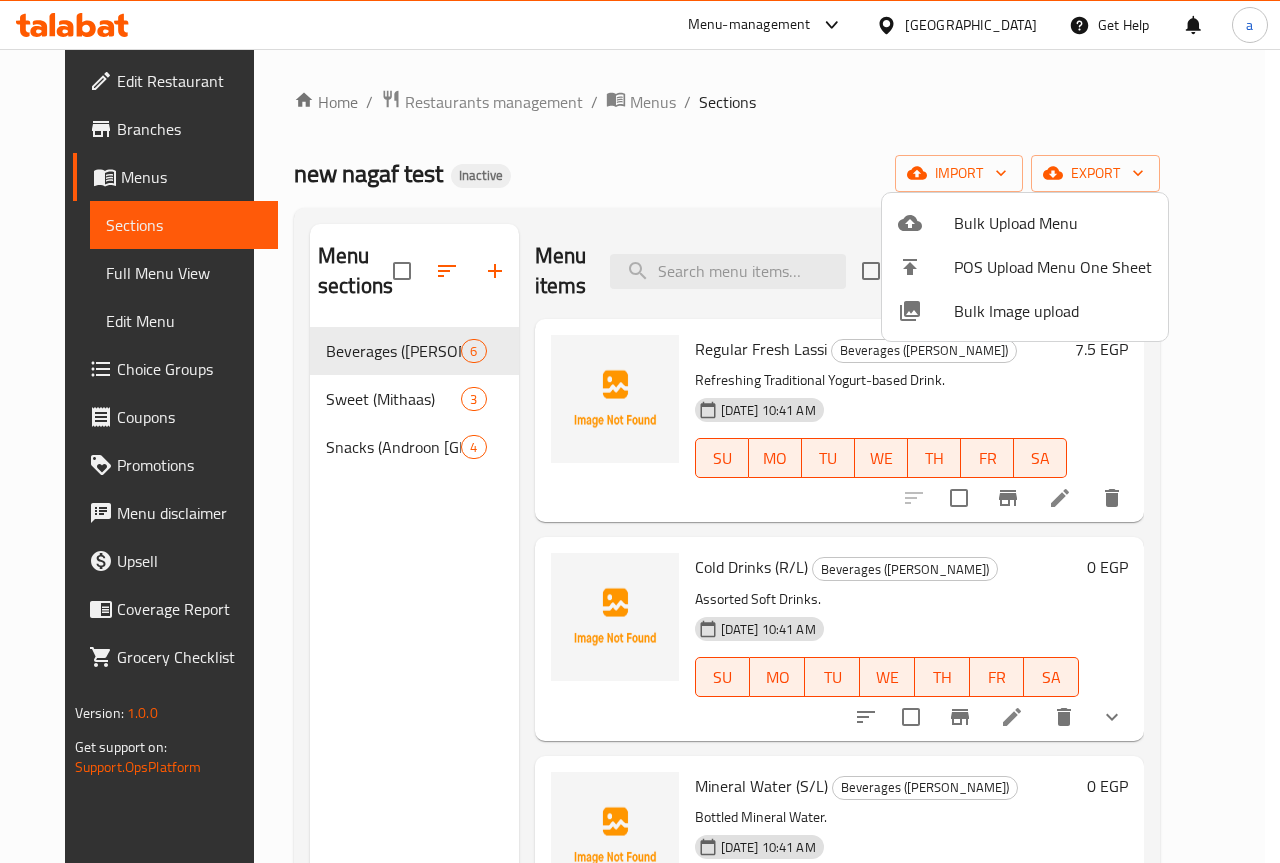 click at bounding box center (640, 431) 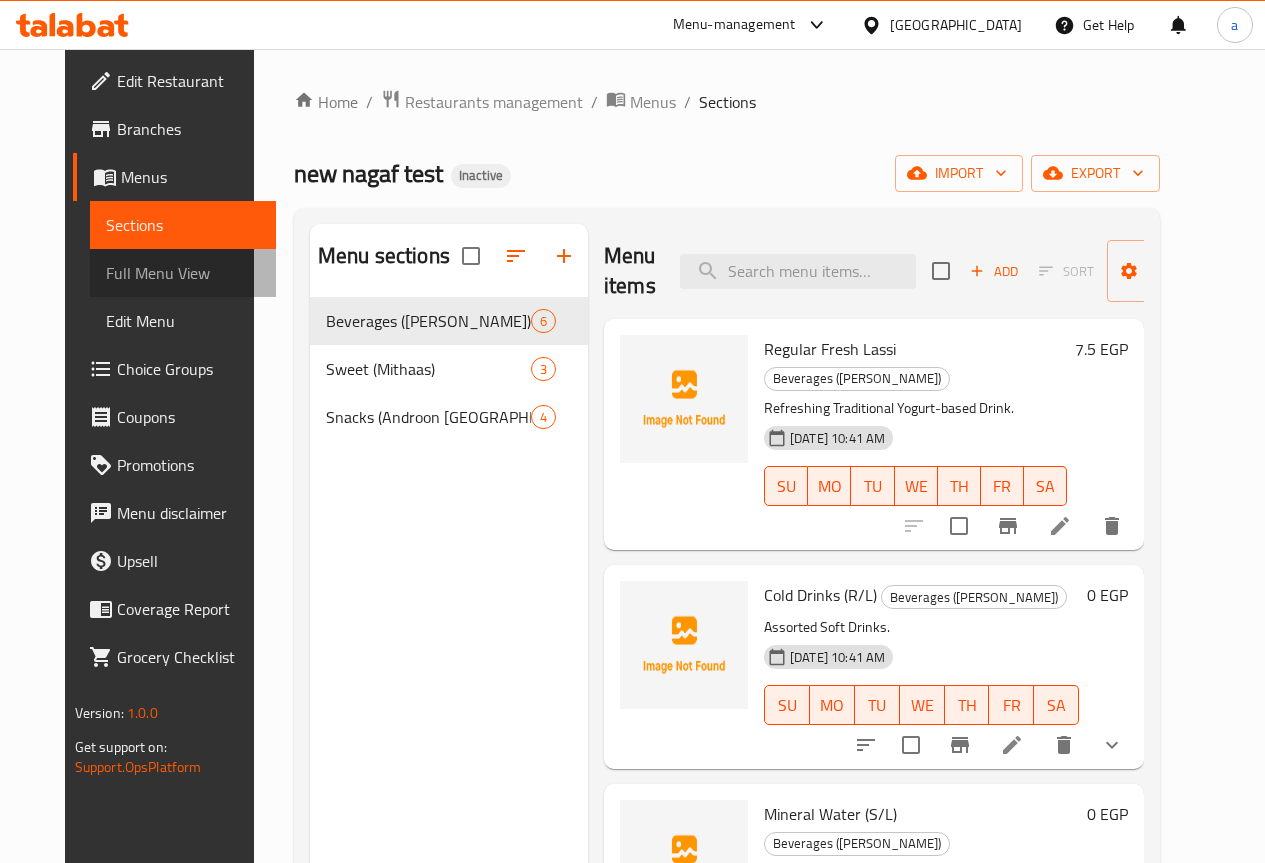 click on "Full Menu View" at bounding box center (183, 273) 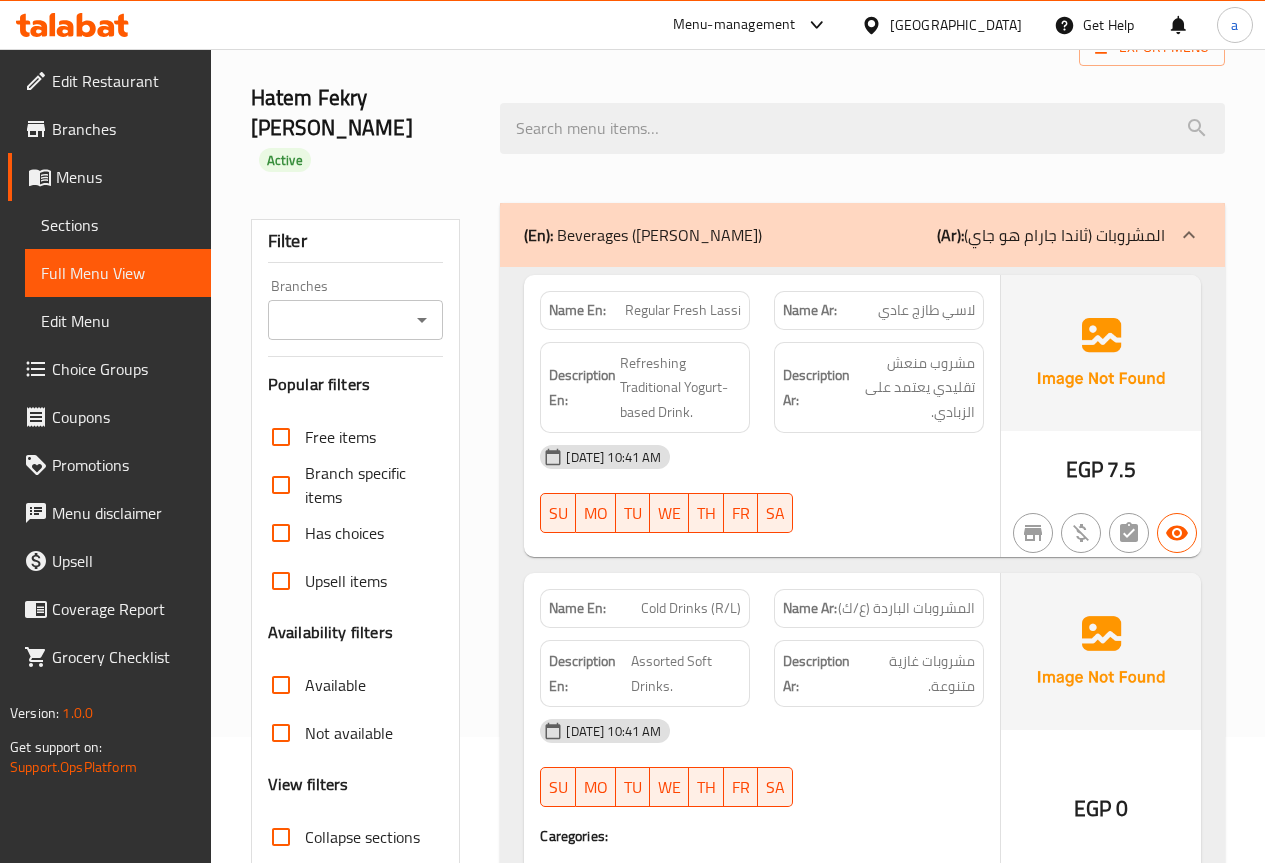 scroll, scrollTop: 300, scrollLeft: 0, axis: vertical 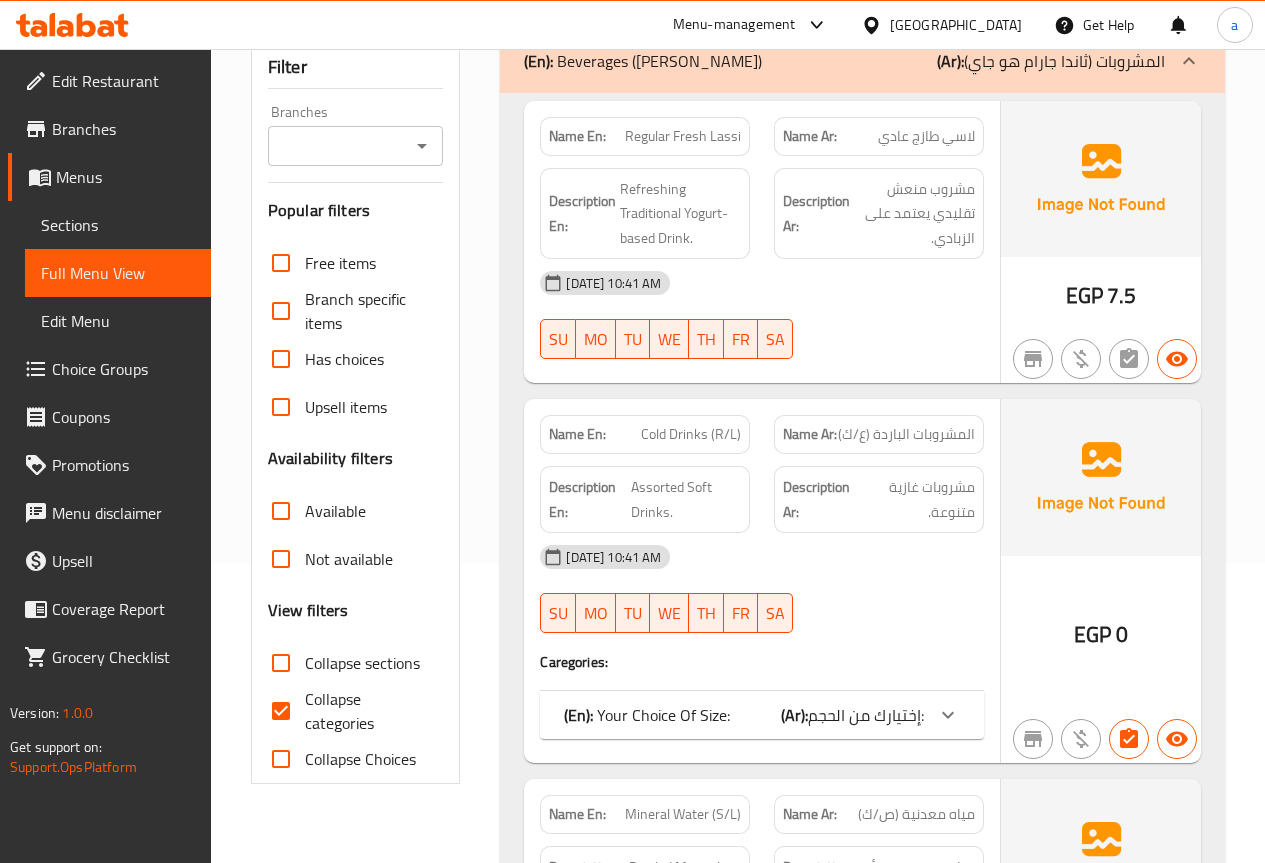 click on "Collapse categories" at bounding box center [366, 711] 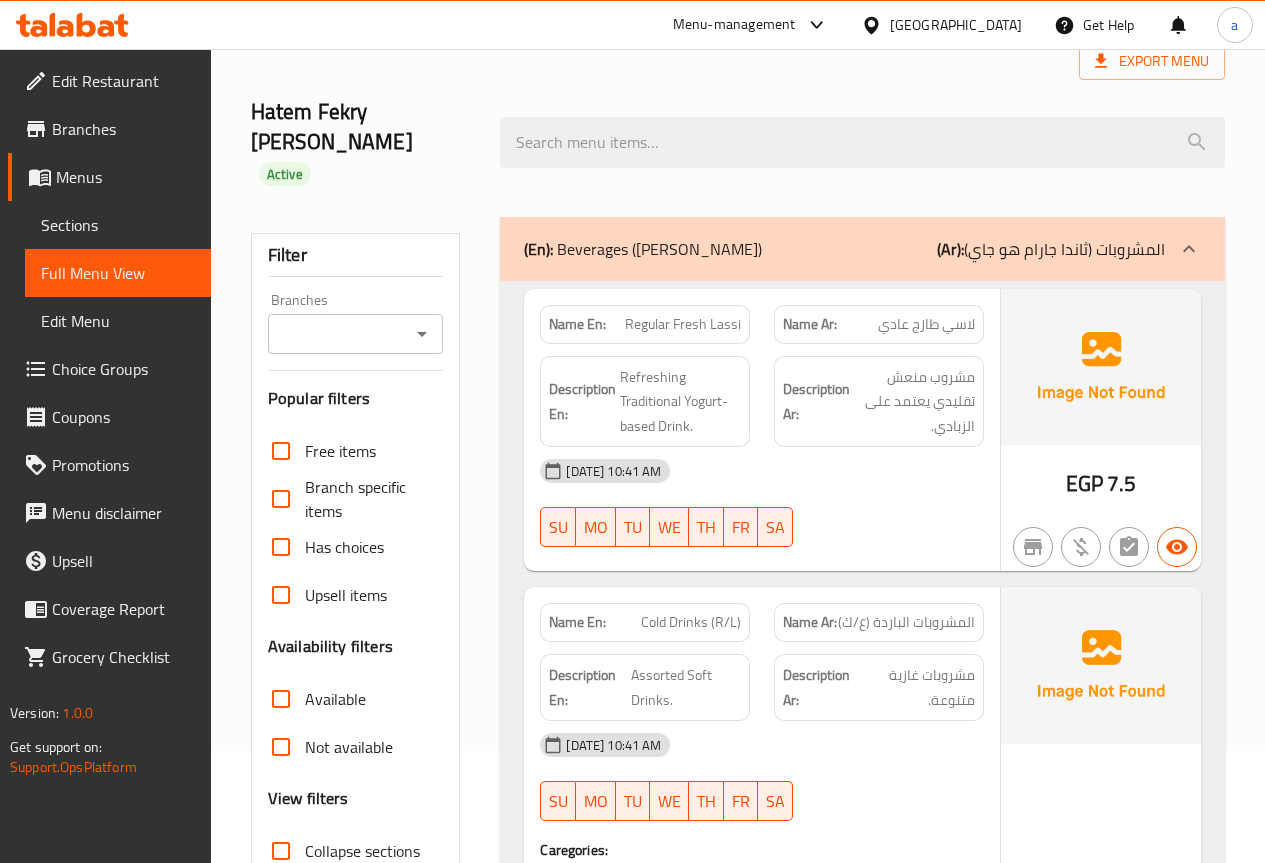 scroll, scrollTop: 0, scrollLeft: 0, axis: both 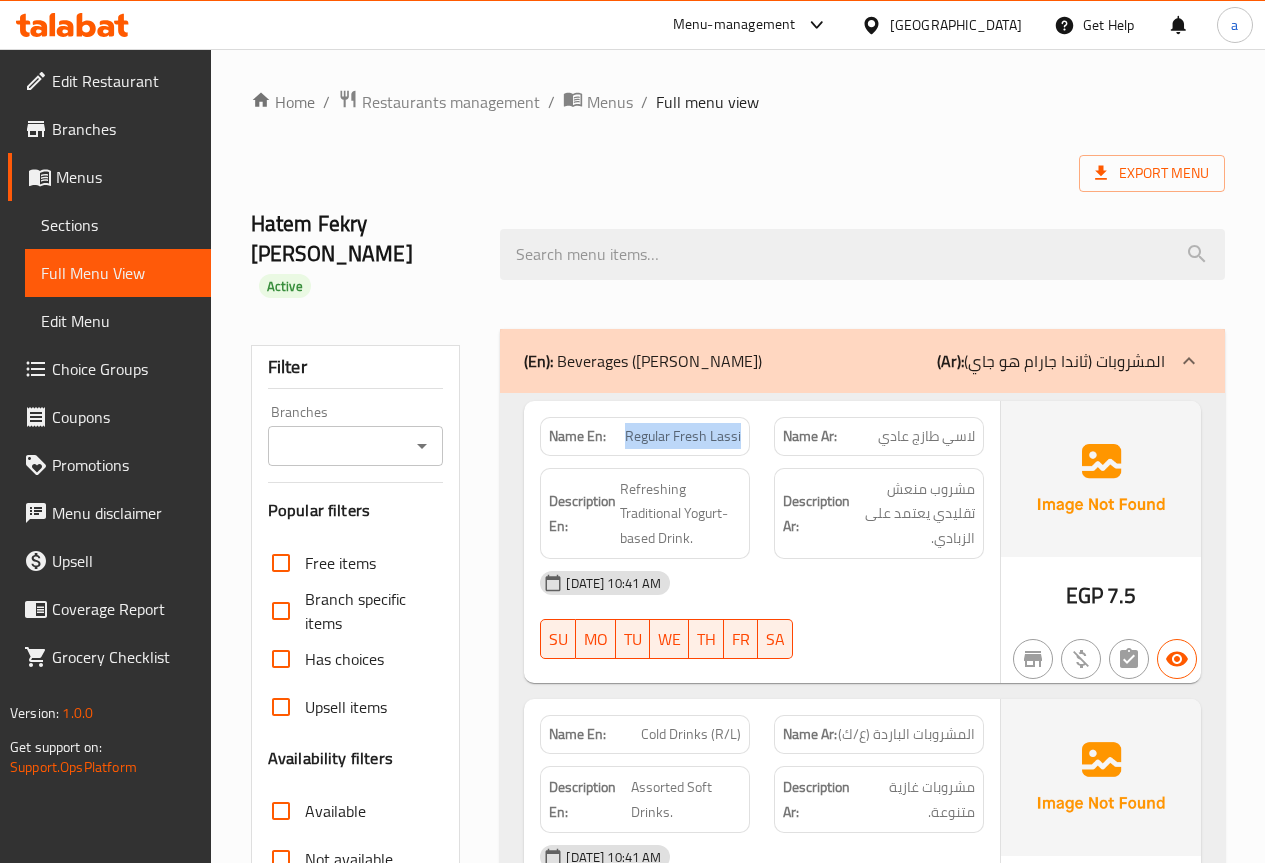 drag, startPoint x: 621, startPoint y: 404, endPoint x: 751, endPoint y: 418, distance: 130.75168 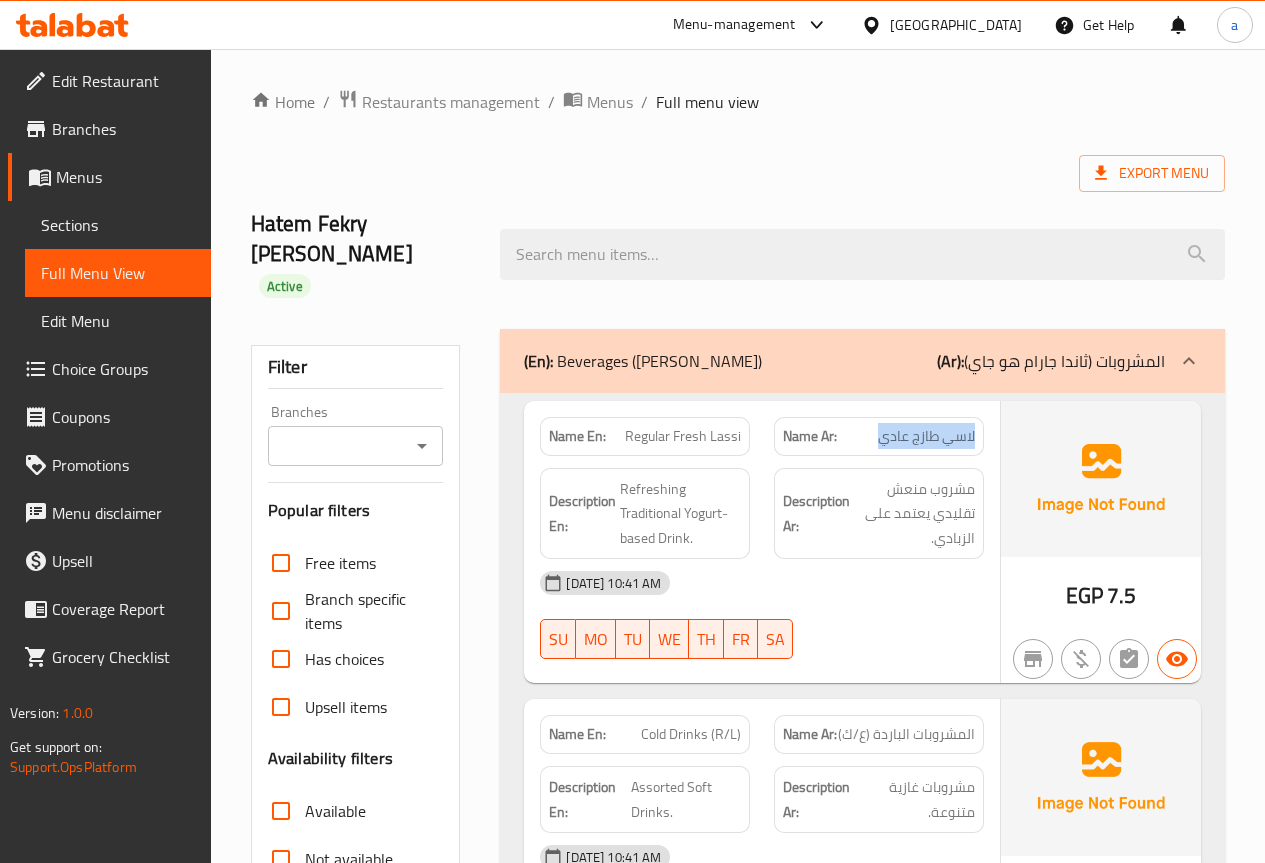drag, startPoint x: 881, startPoint y: 403, endPoint x: 997, endPoint y: 407, distance: 116.06895 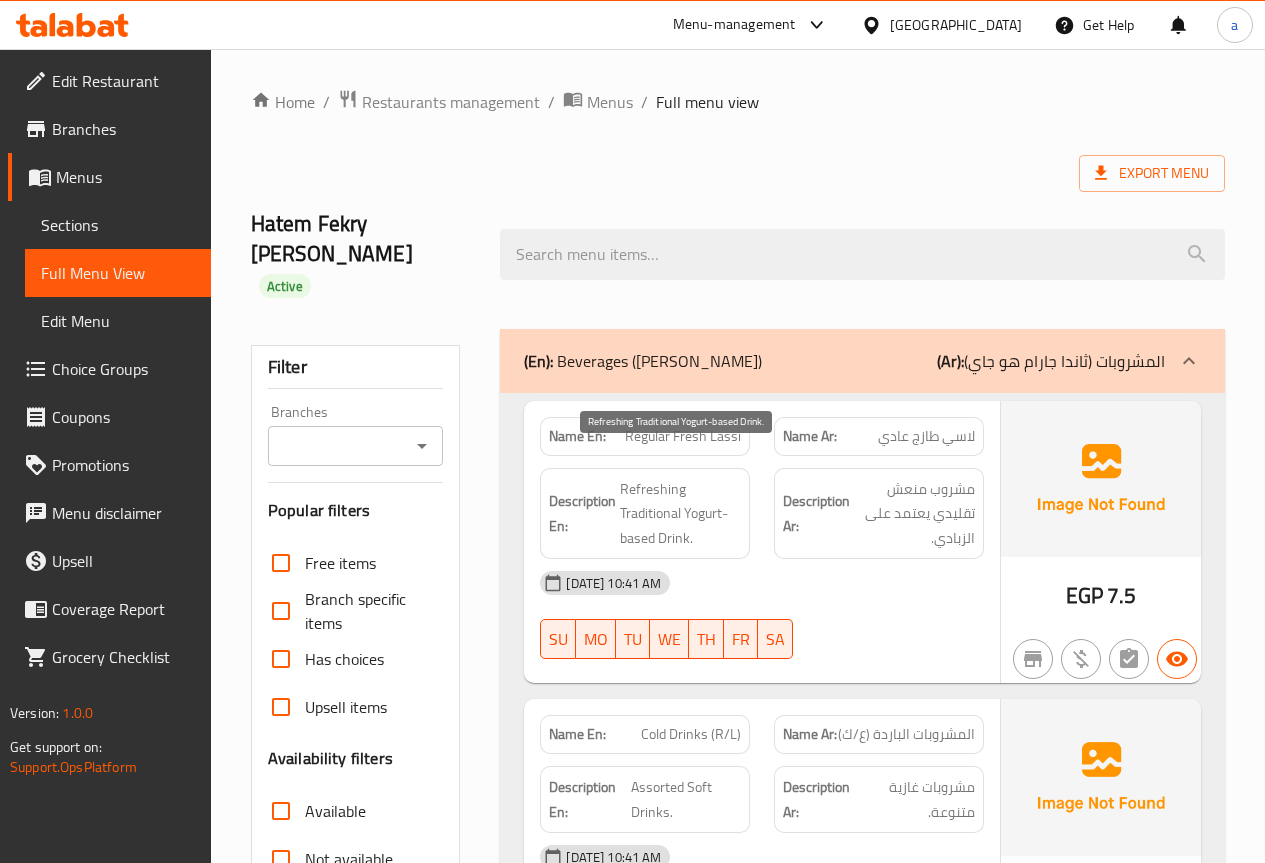 click on "Refreshing Traditional Yogurt-based Drink." at bounding box center [680, 514] 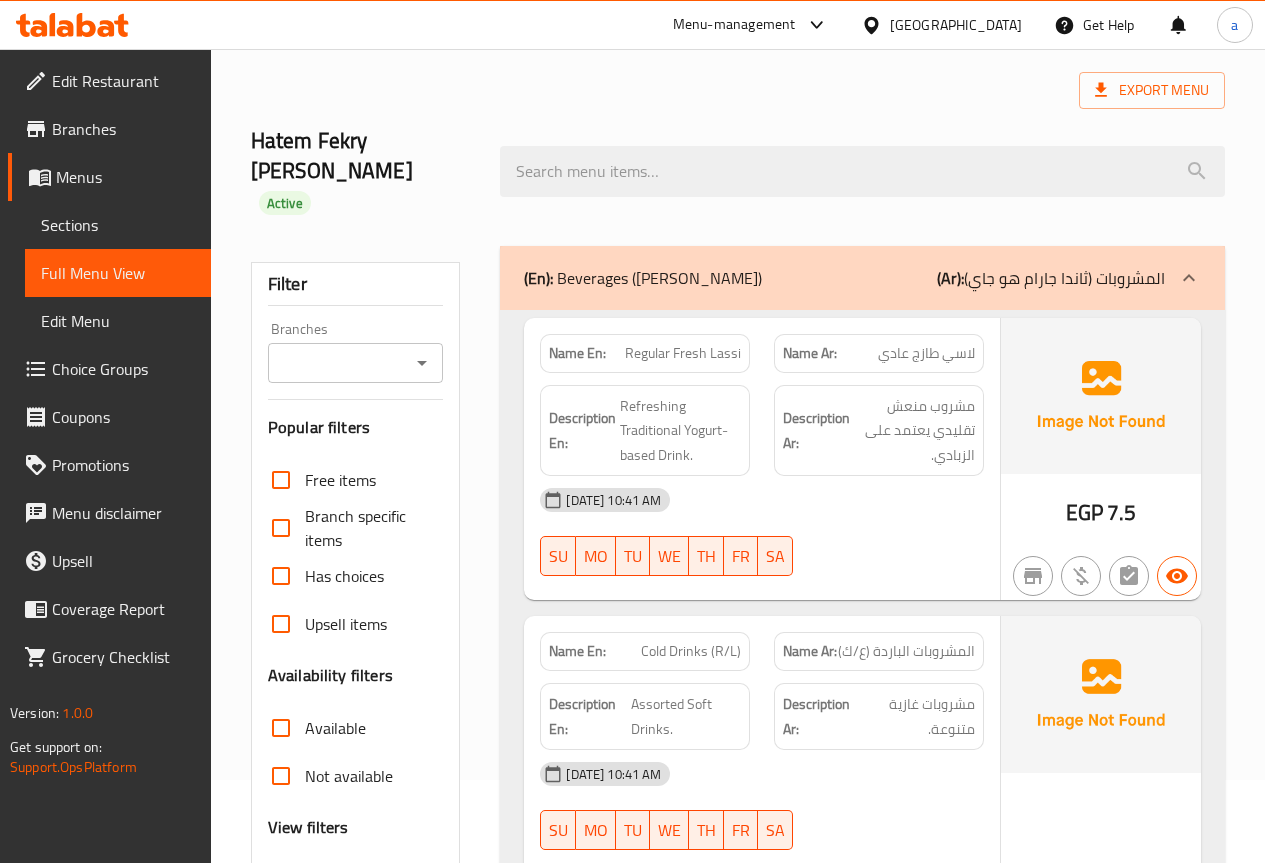 scroll, scrollTop: 0, scrollLeft: 0, axis: both 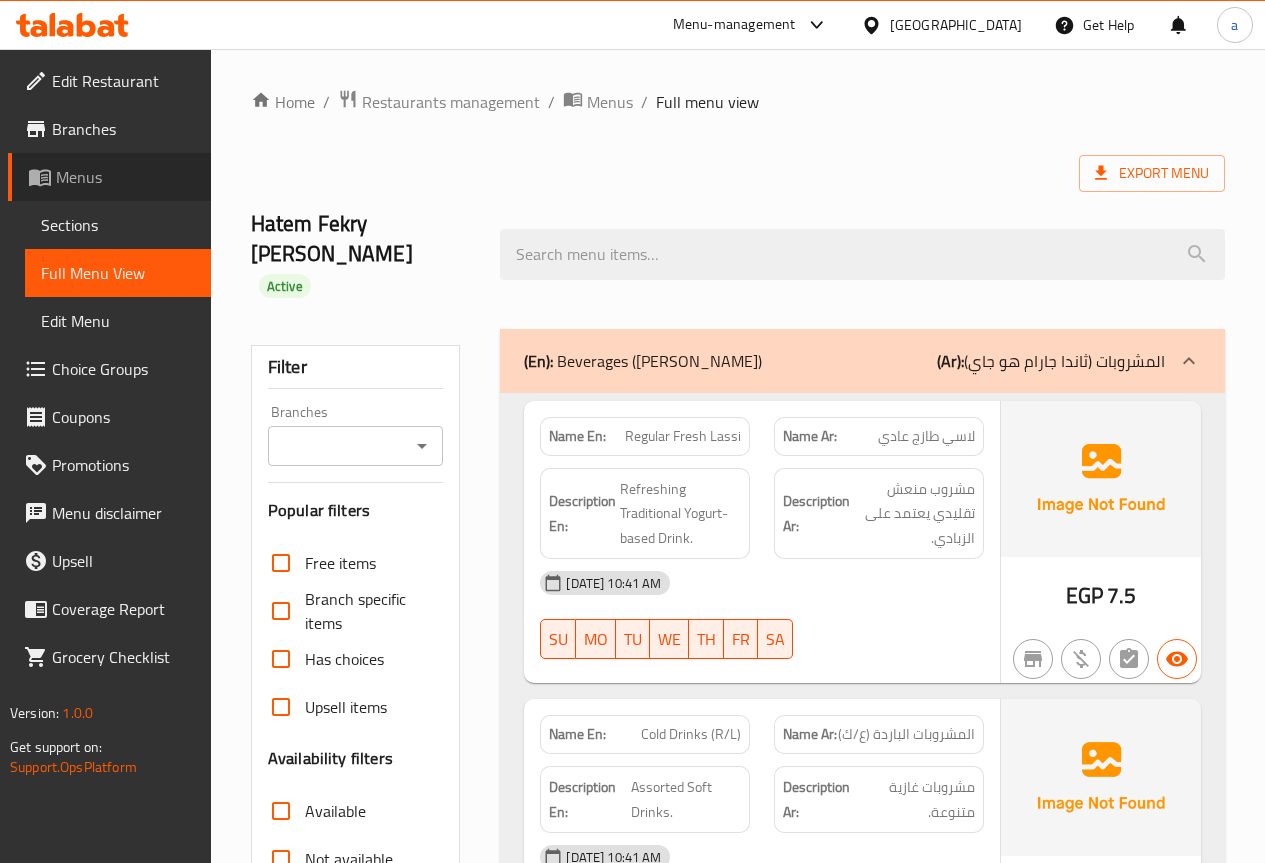 click on "Menus" at bounding box center [125, 177] 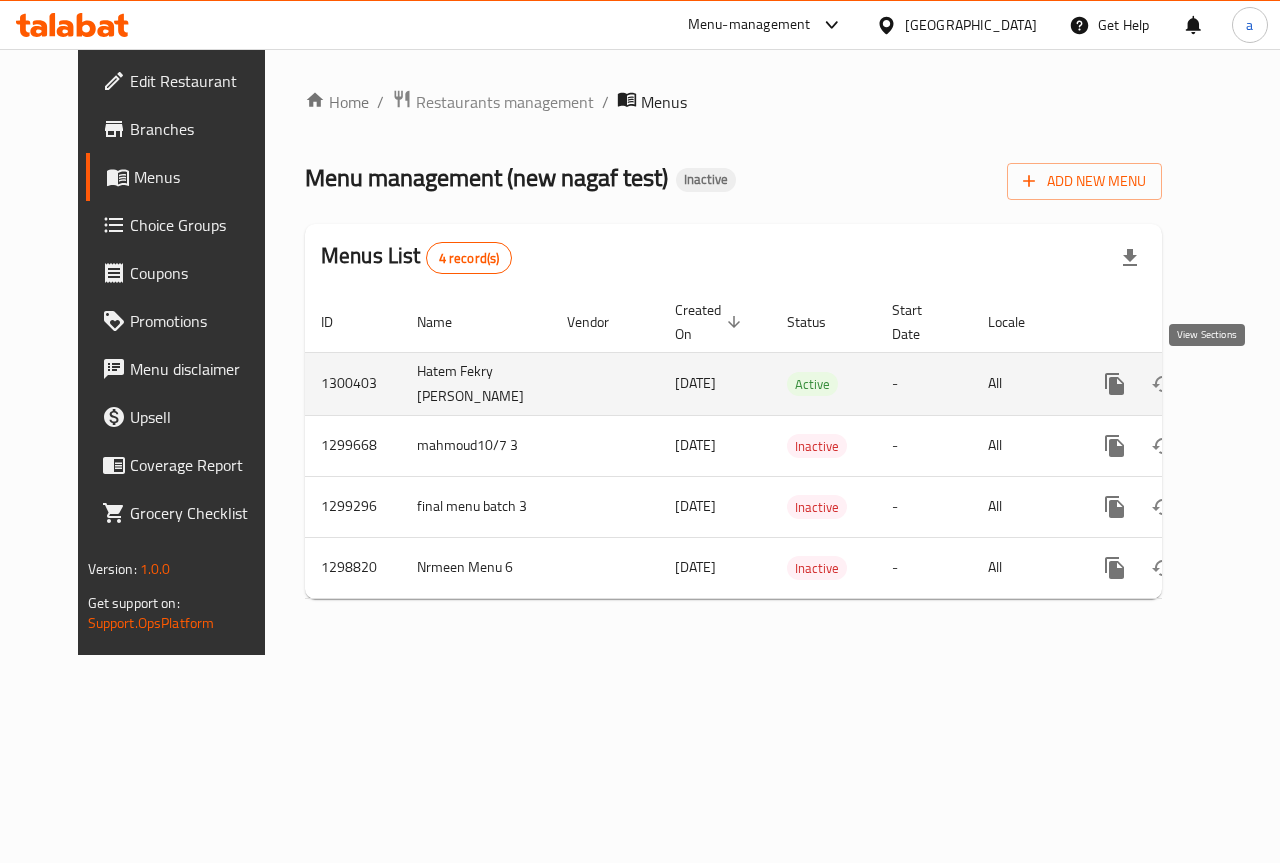 click 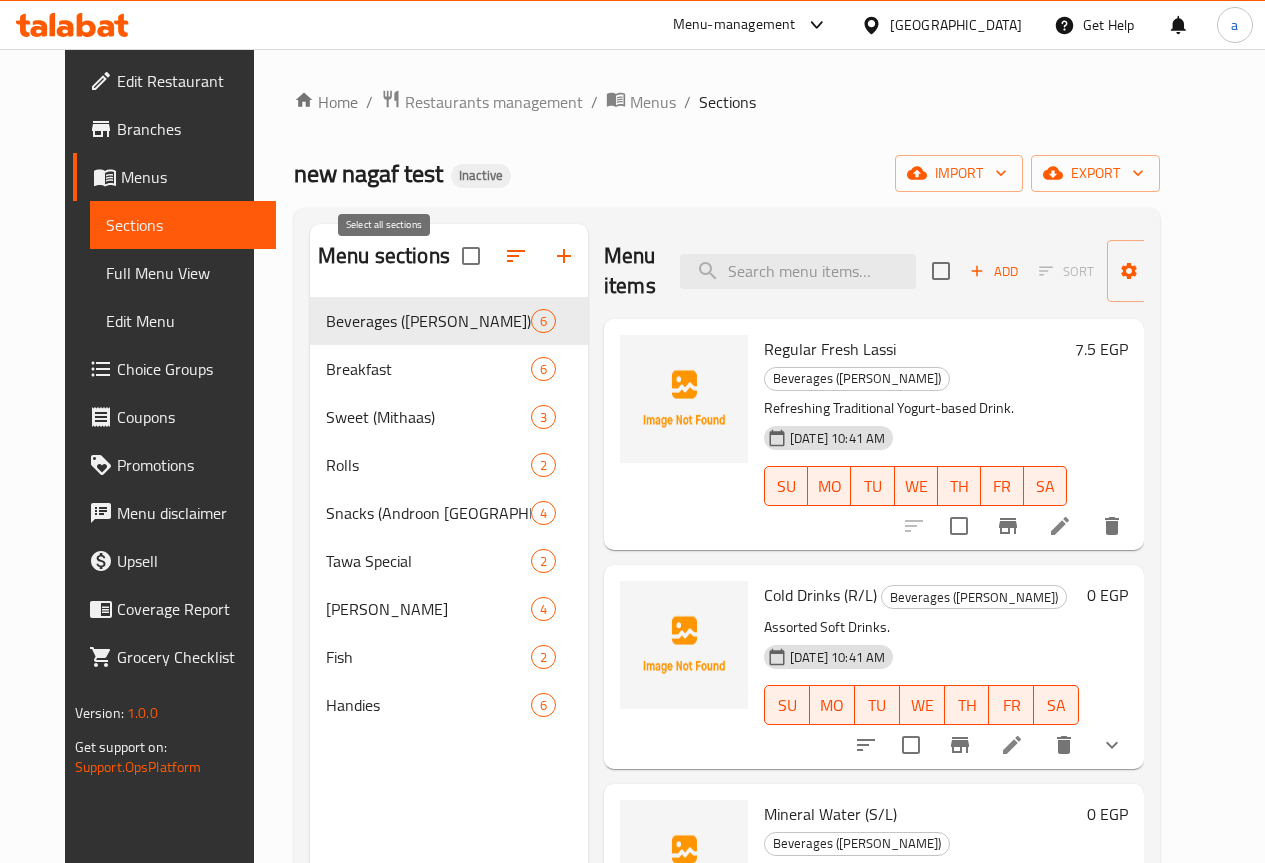 click at bounding box center (471, 256) 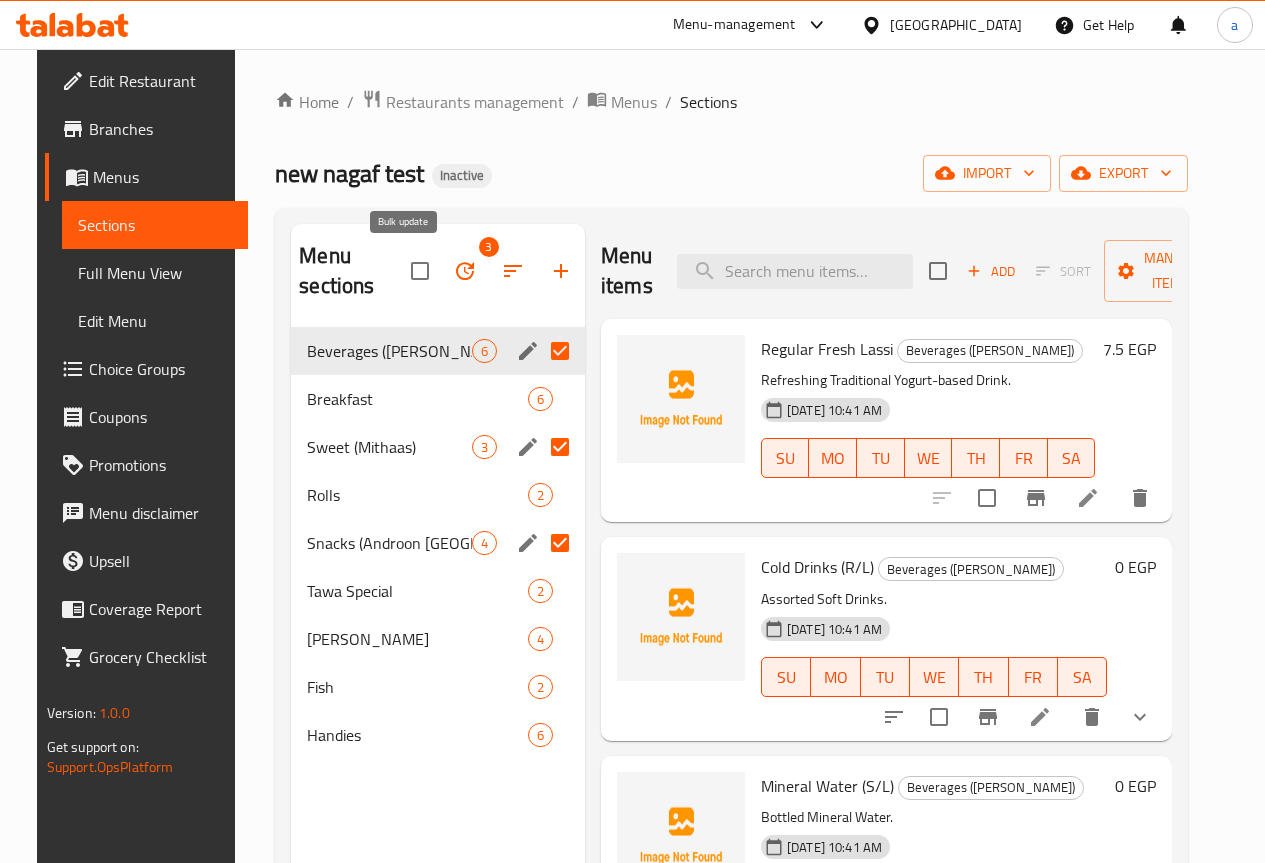click 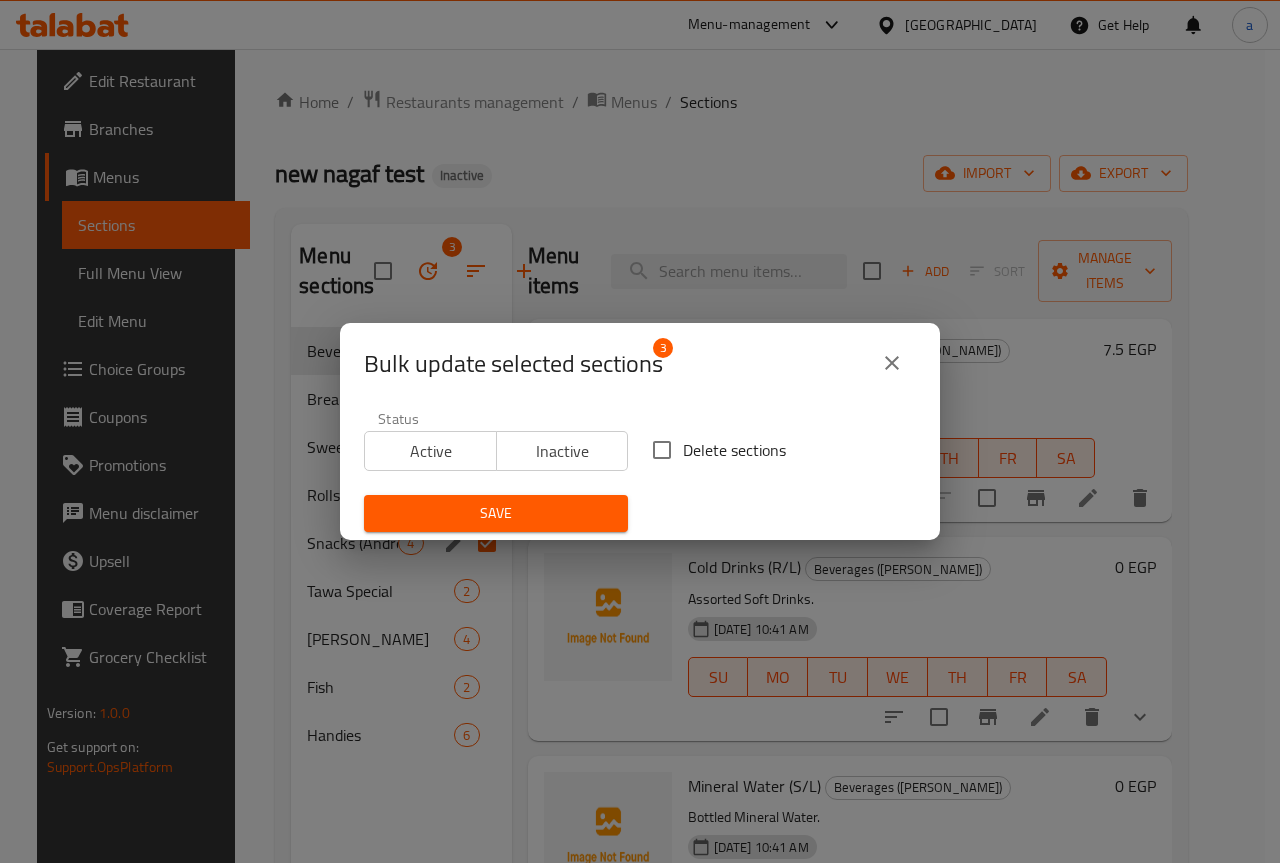 click on "Delete sections" at bounding box center (734, 450) 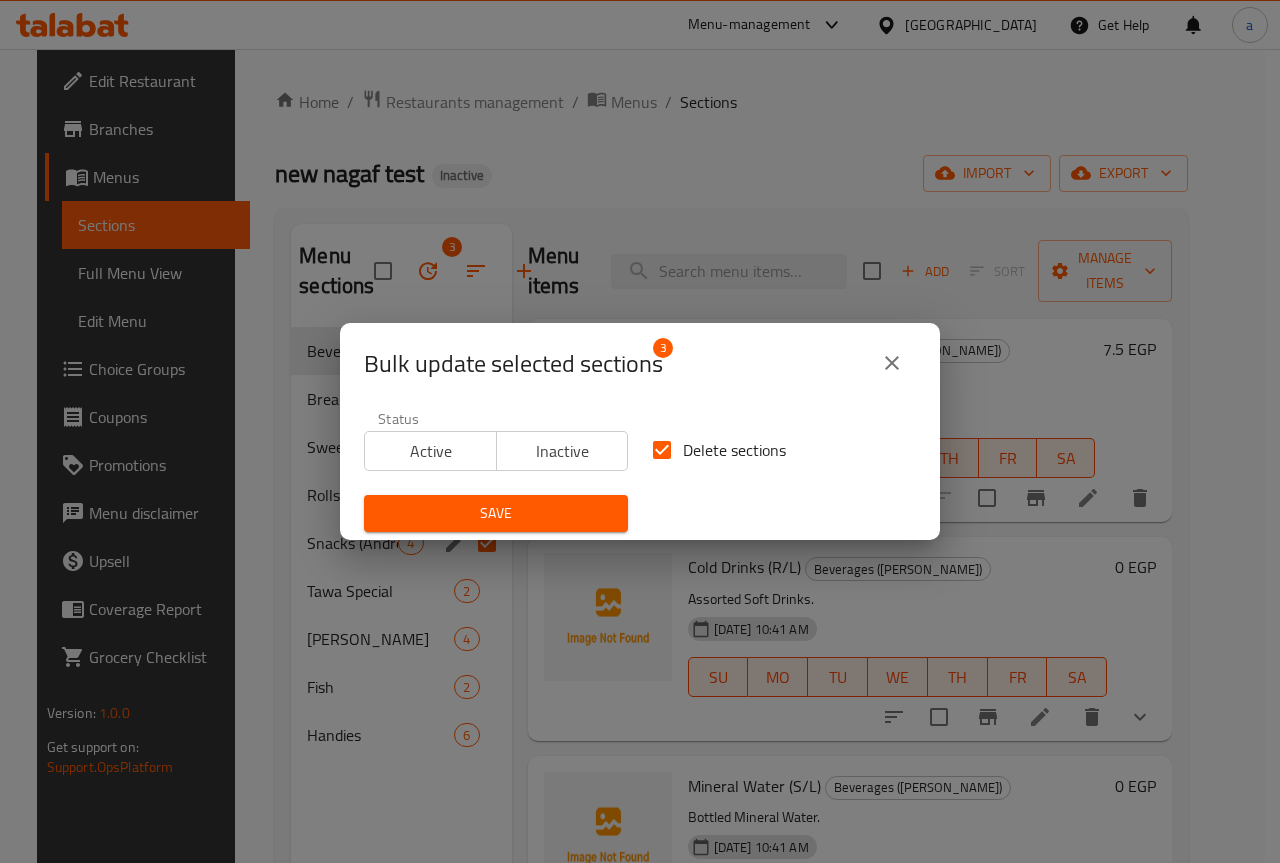 click on "Save" at bounding box center [496, 513] 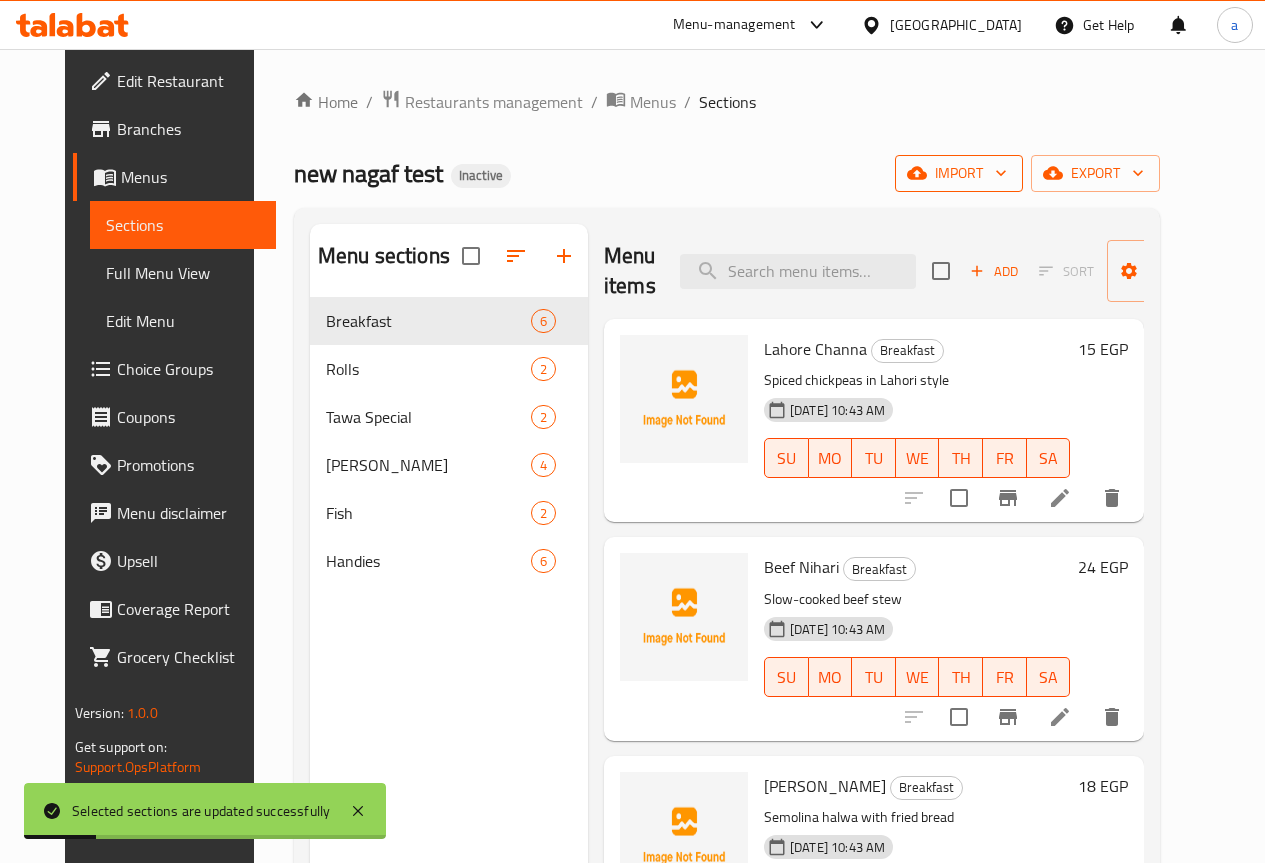 click 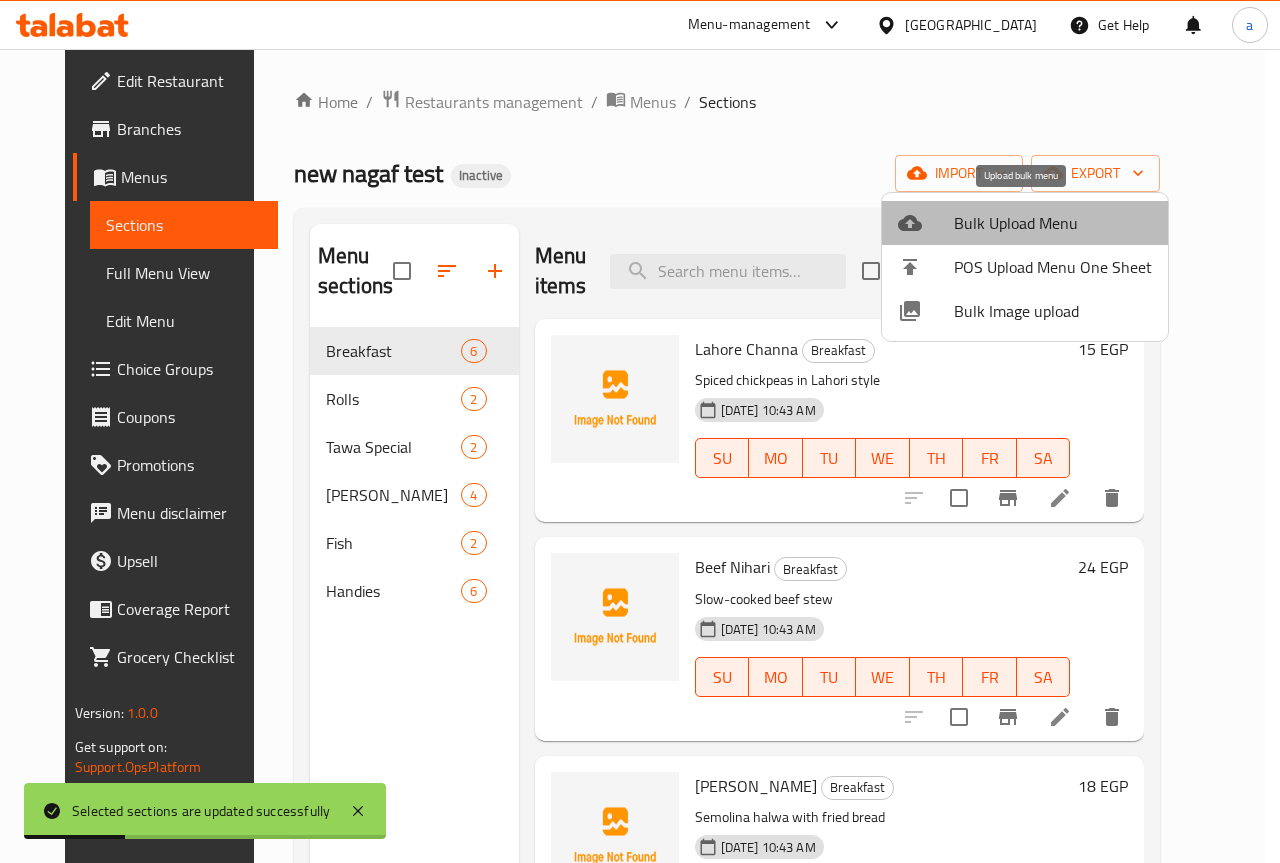 click on "Bulk Upload Menu" at bounding box center [1053, 223] 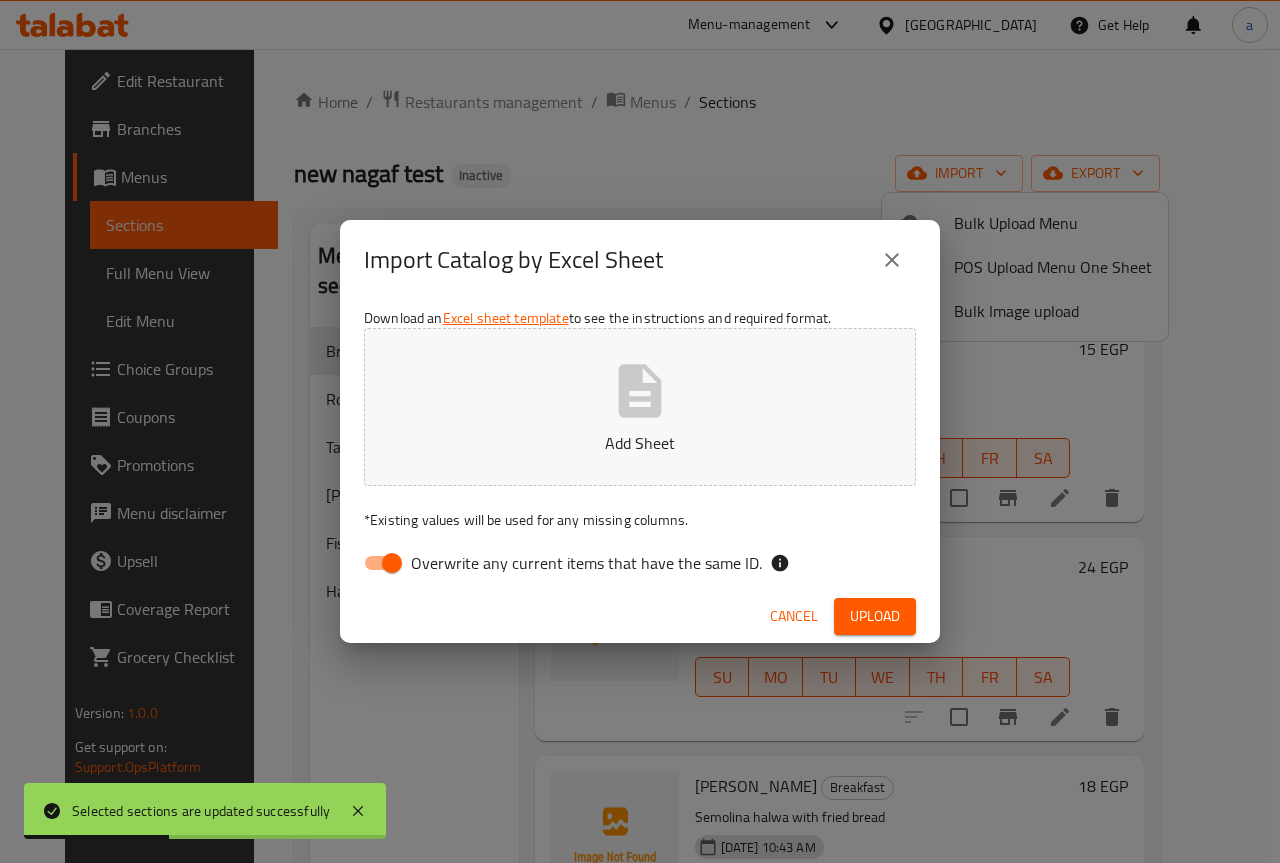 click on "Overwrite any current items that have the same ID." at bounding box center [586, 563] 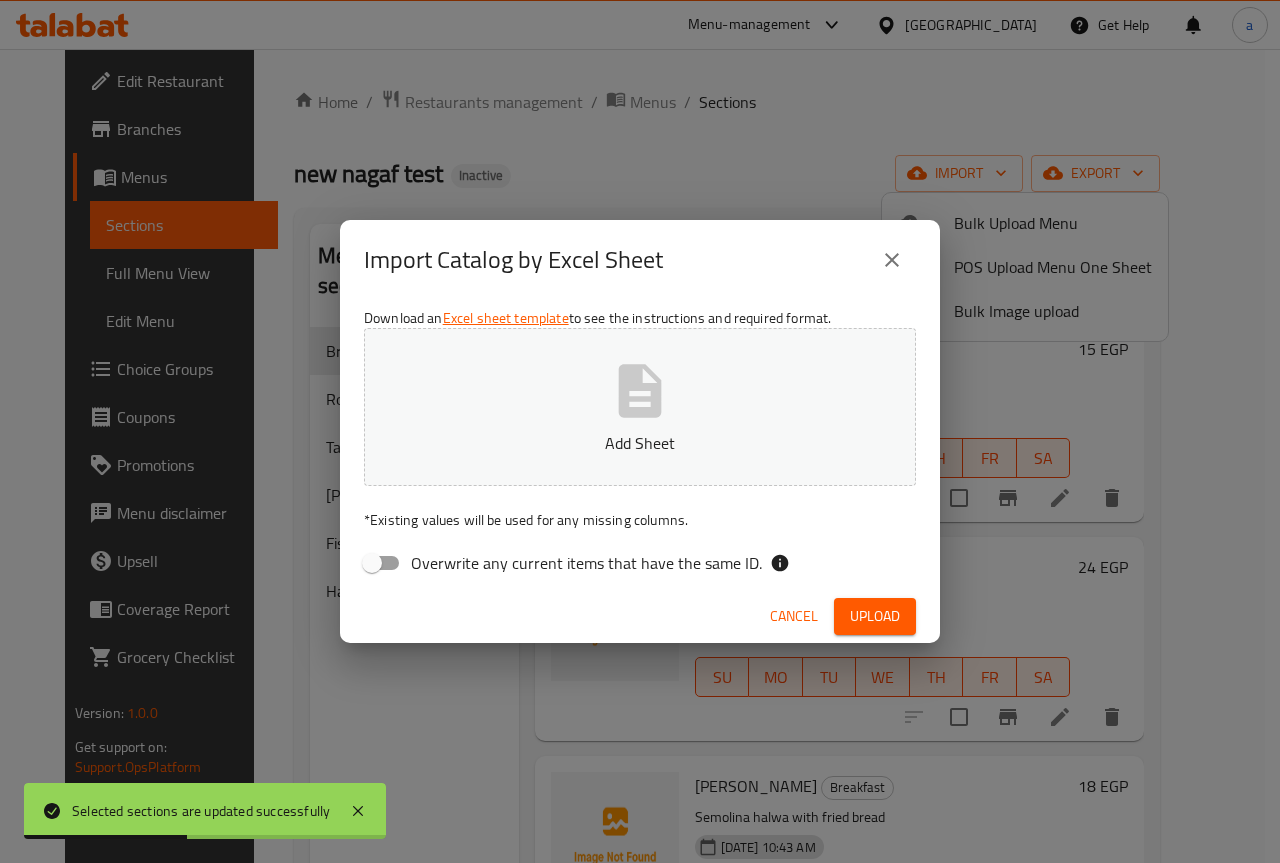 click on "Add Sheet" at bounding box center (640, 407) 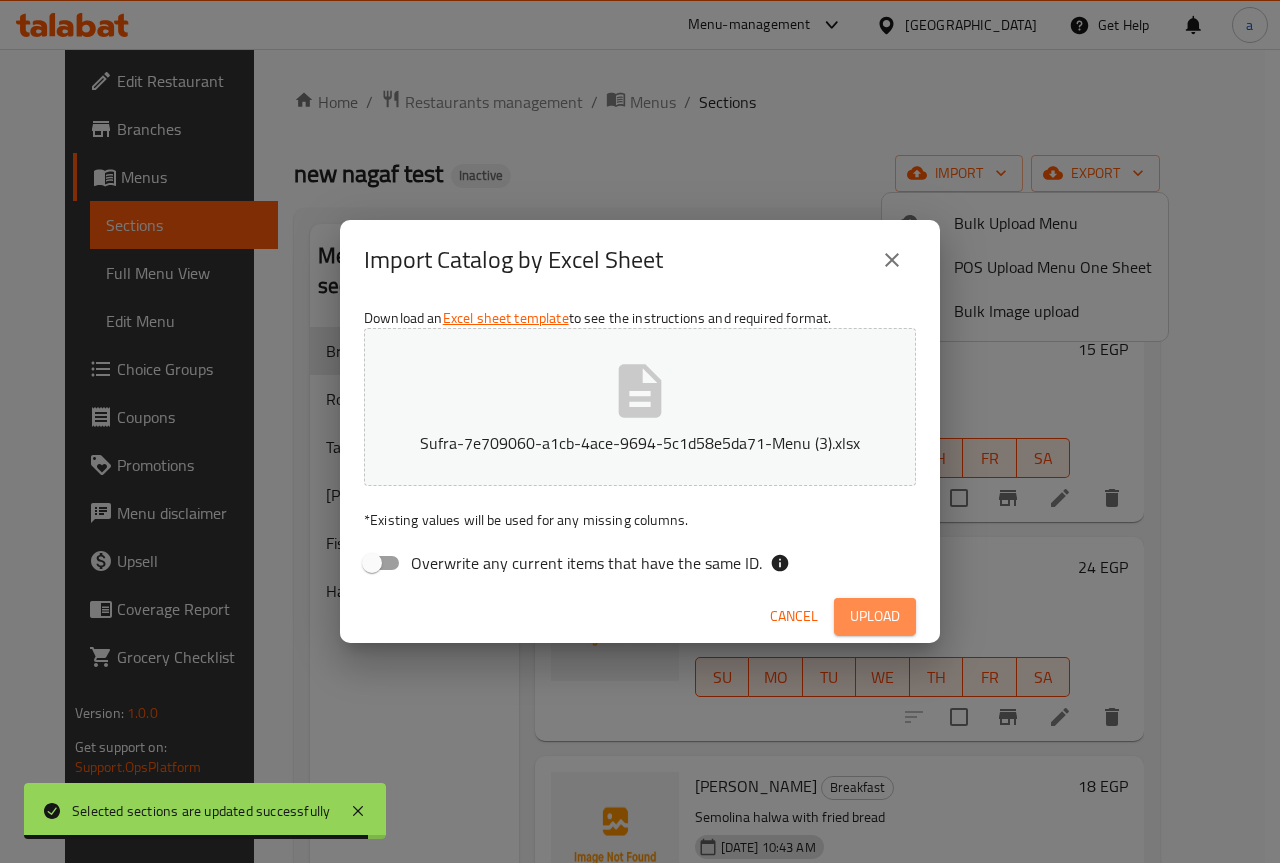 click on "Upload" at bounding box center [875, 616] 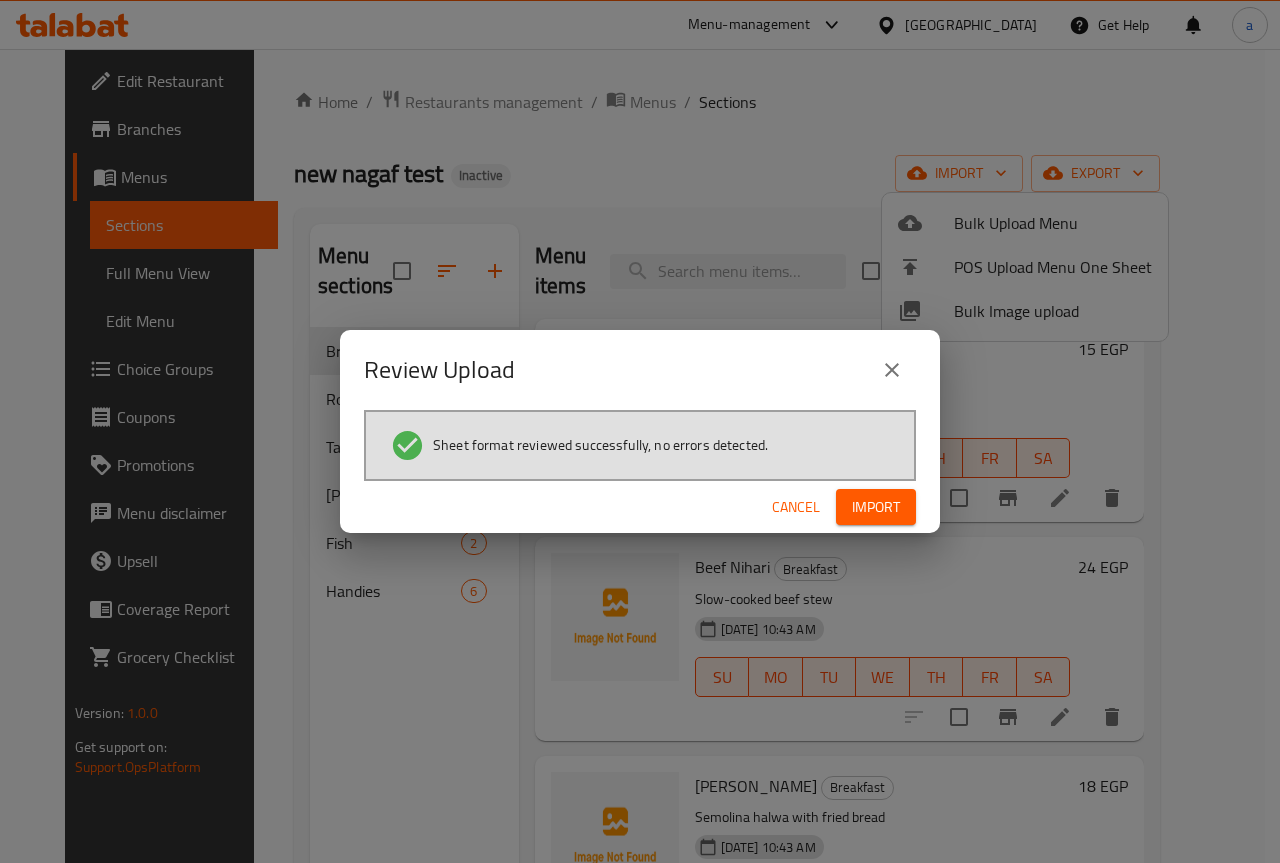 click on "Import" at bounding box center [876, 507] 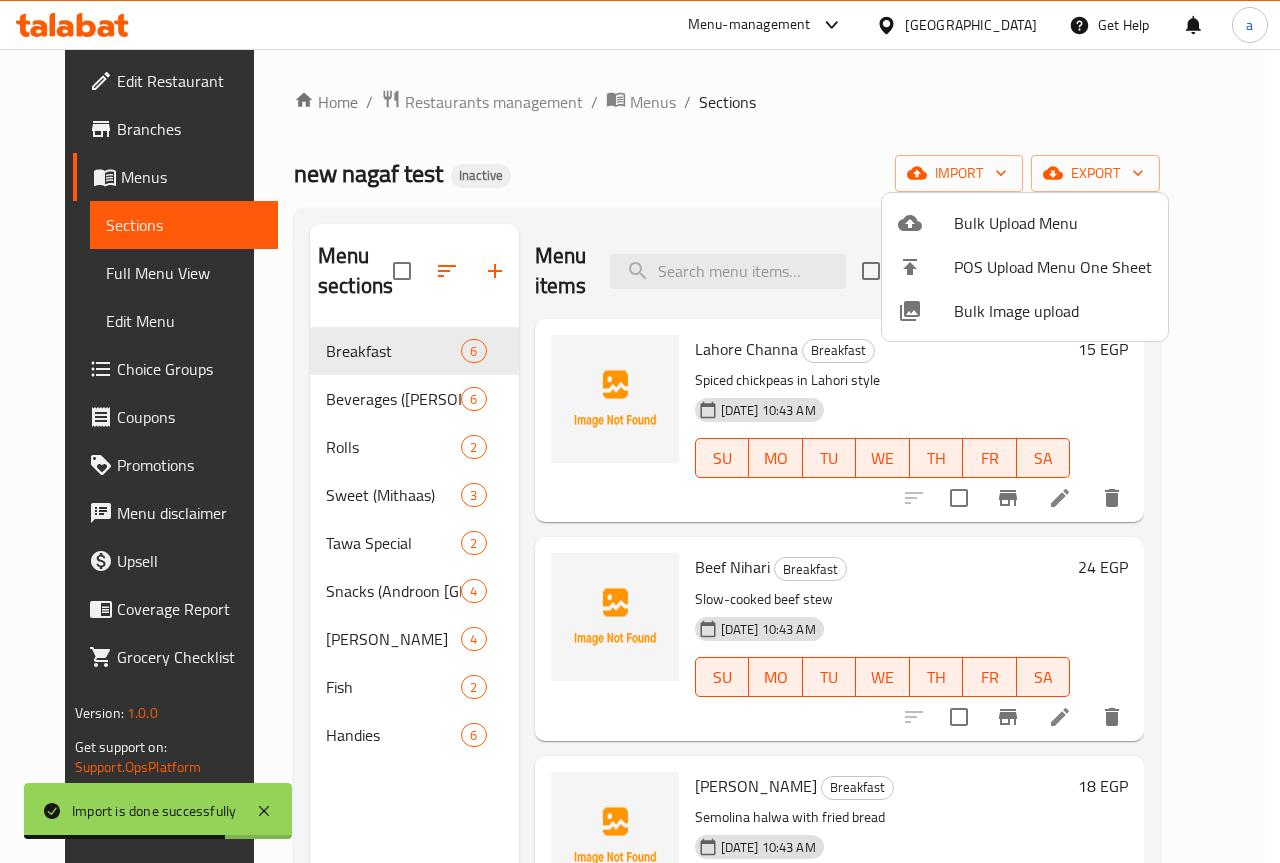 click at bounding box center (640, 431) 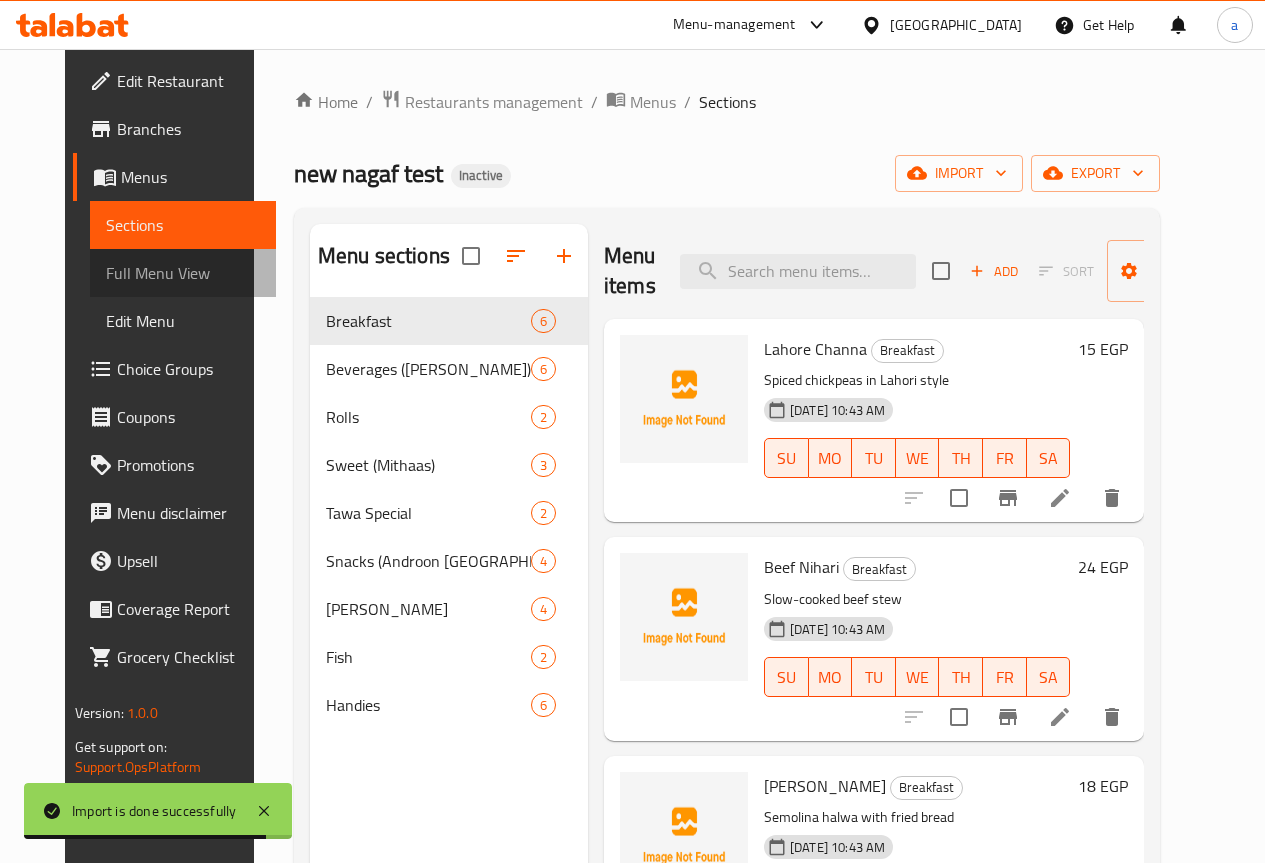 click on "Full Menu View" at bounding box center (183, 273) 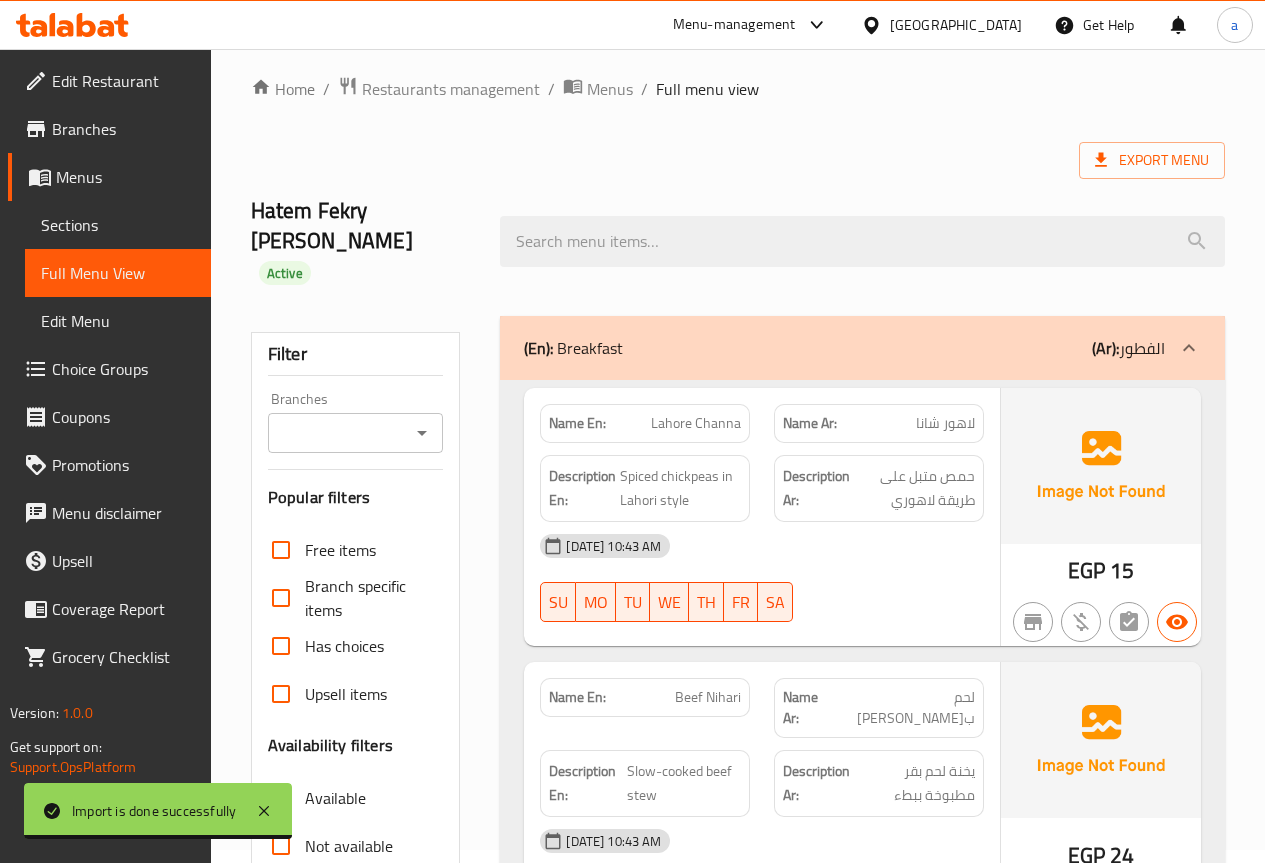 scroll, scrollTop: 300, scrollLeft: 0, axis: vertical 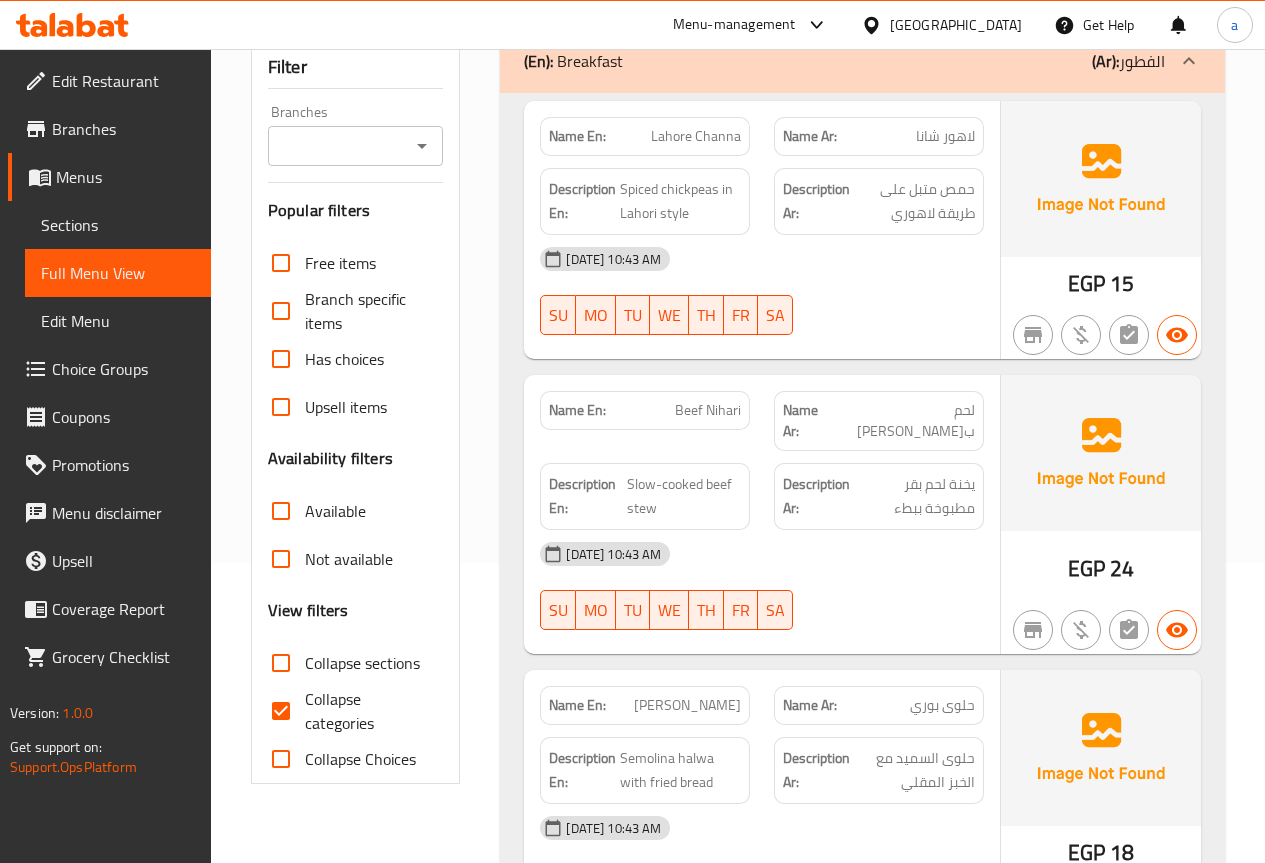 click on "Collapse categories" at bounding box center [281, 711] 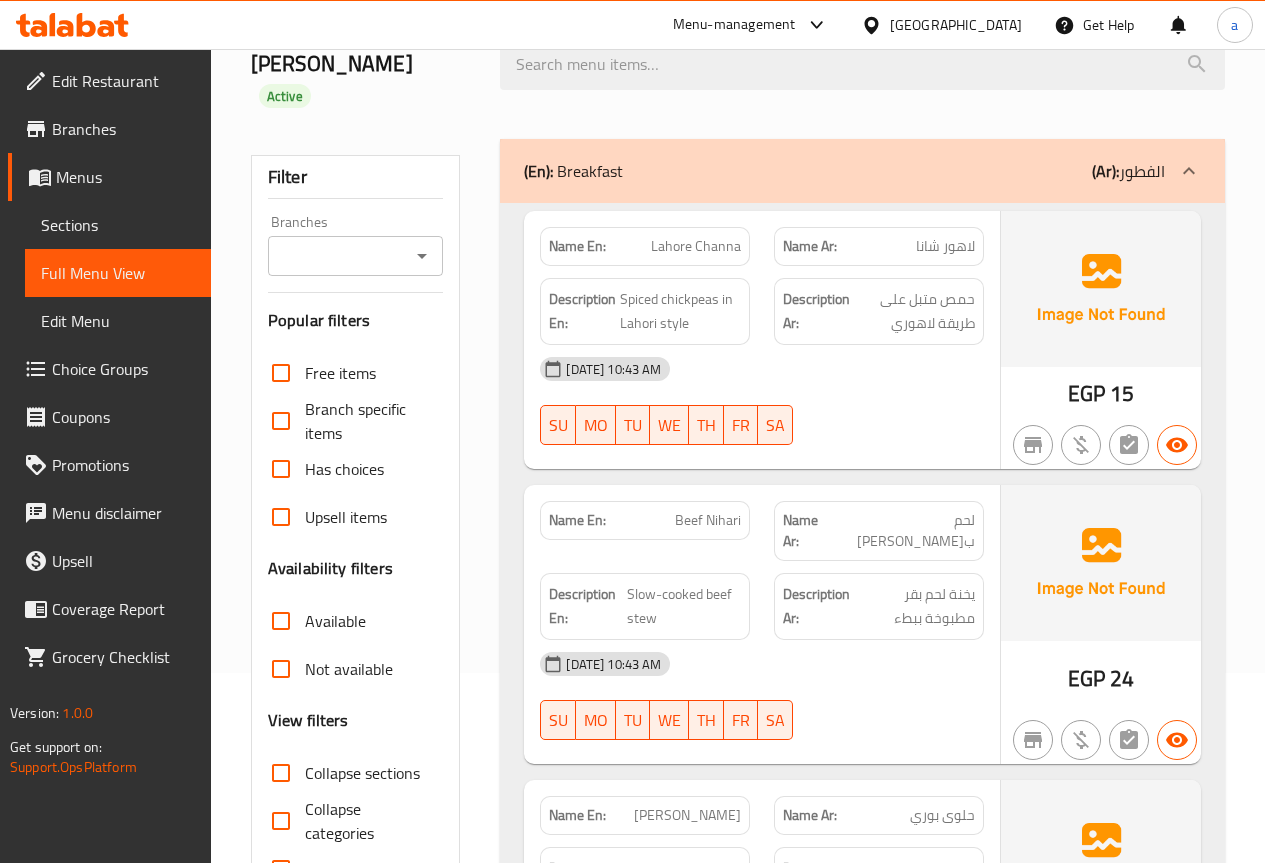 scroll, scrollTop: 0, scrollLeft: 0, axis: both 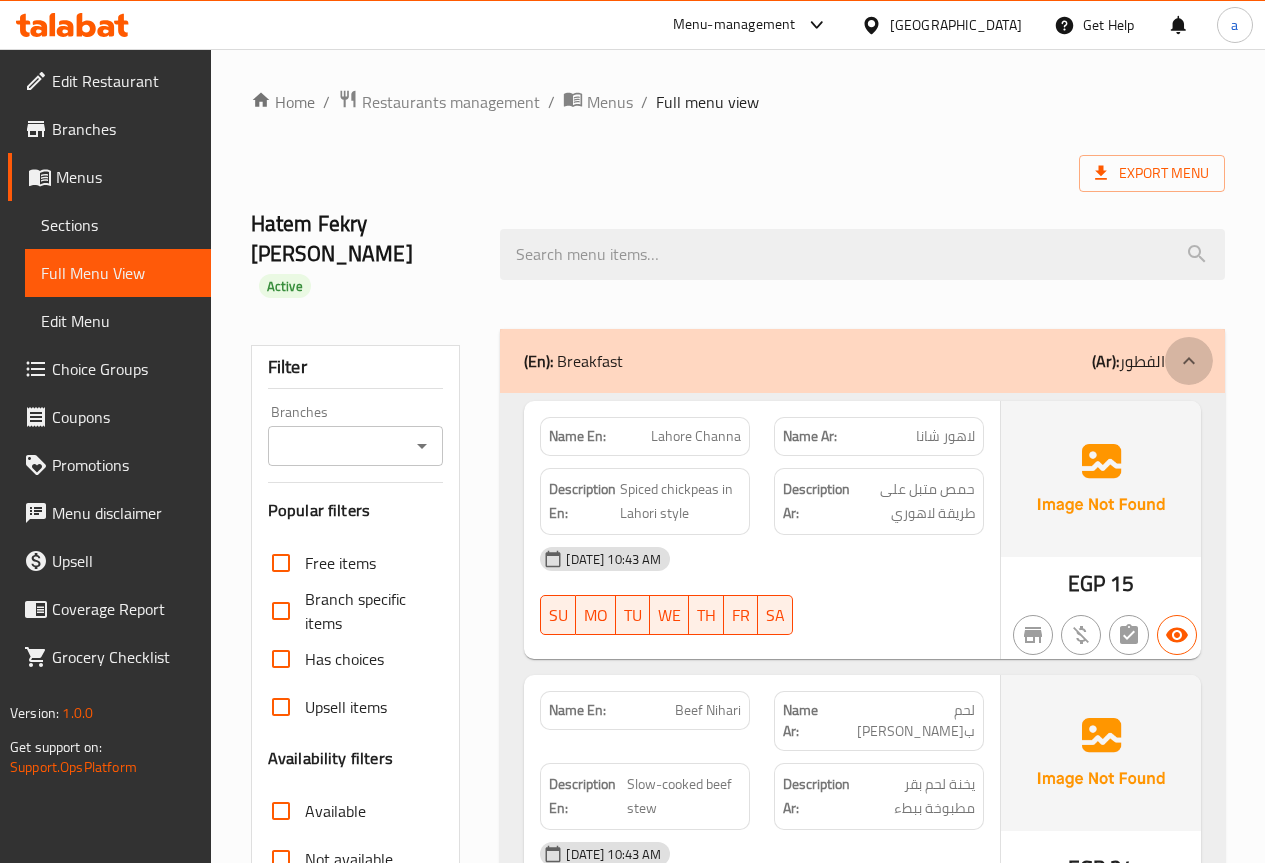 click 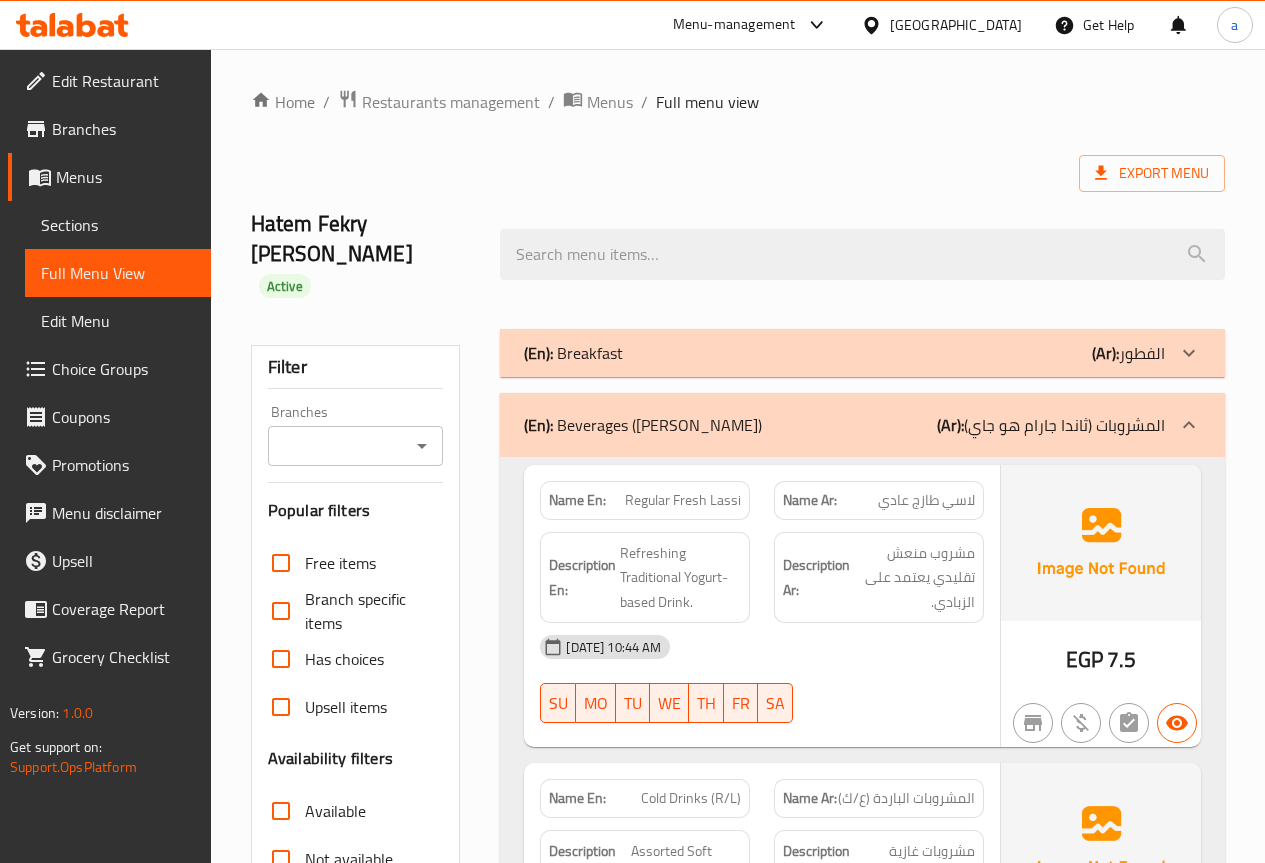click at bounding box center (1189, 425) 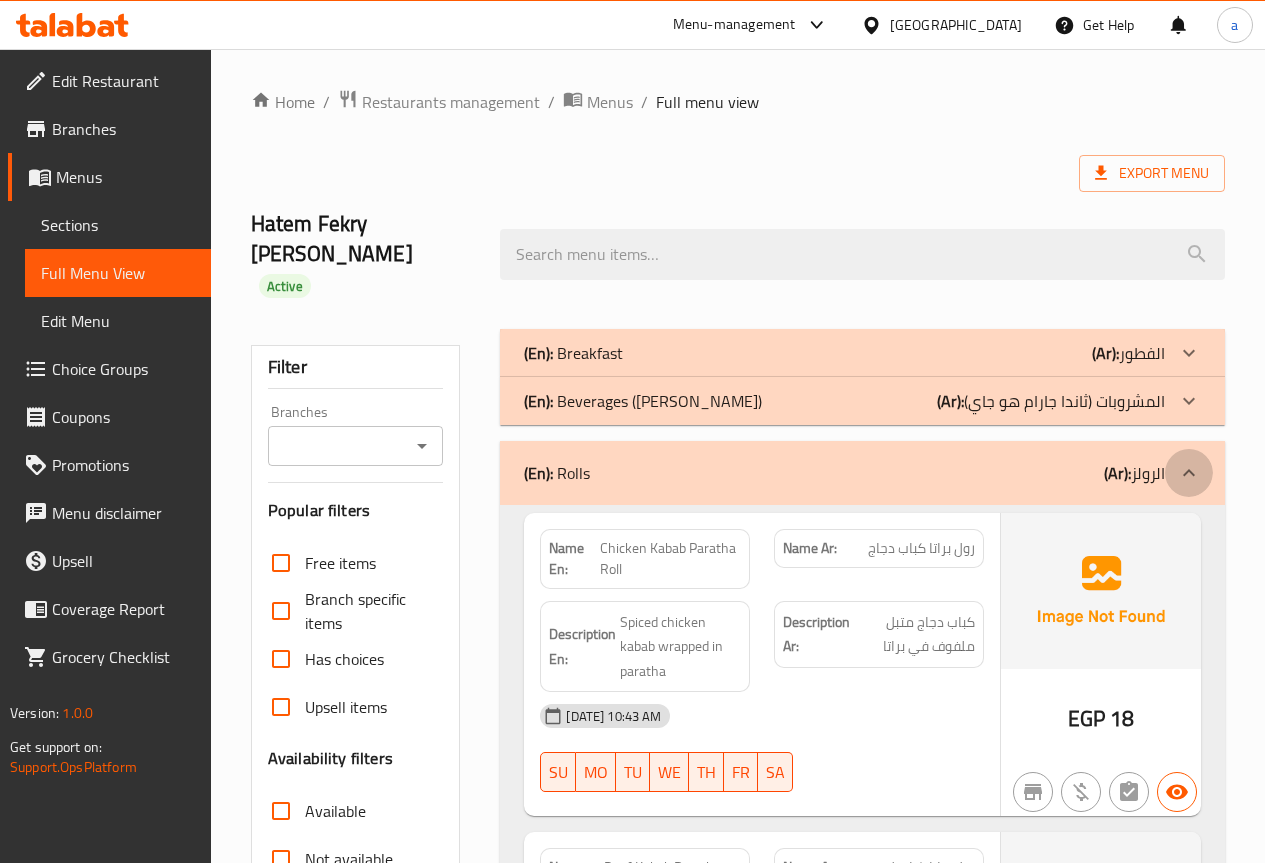 click 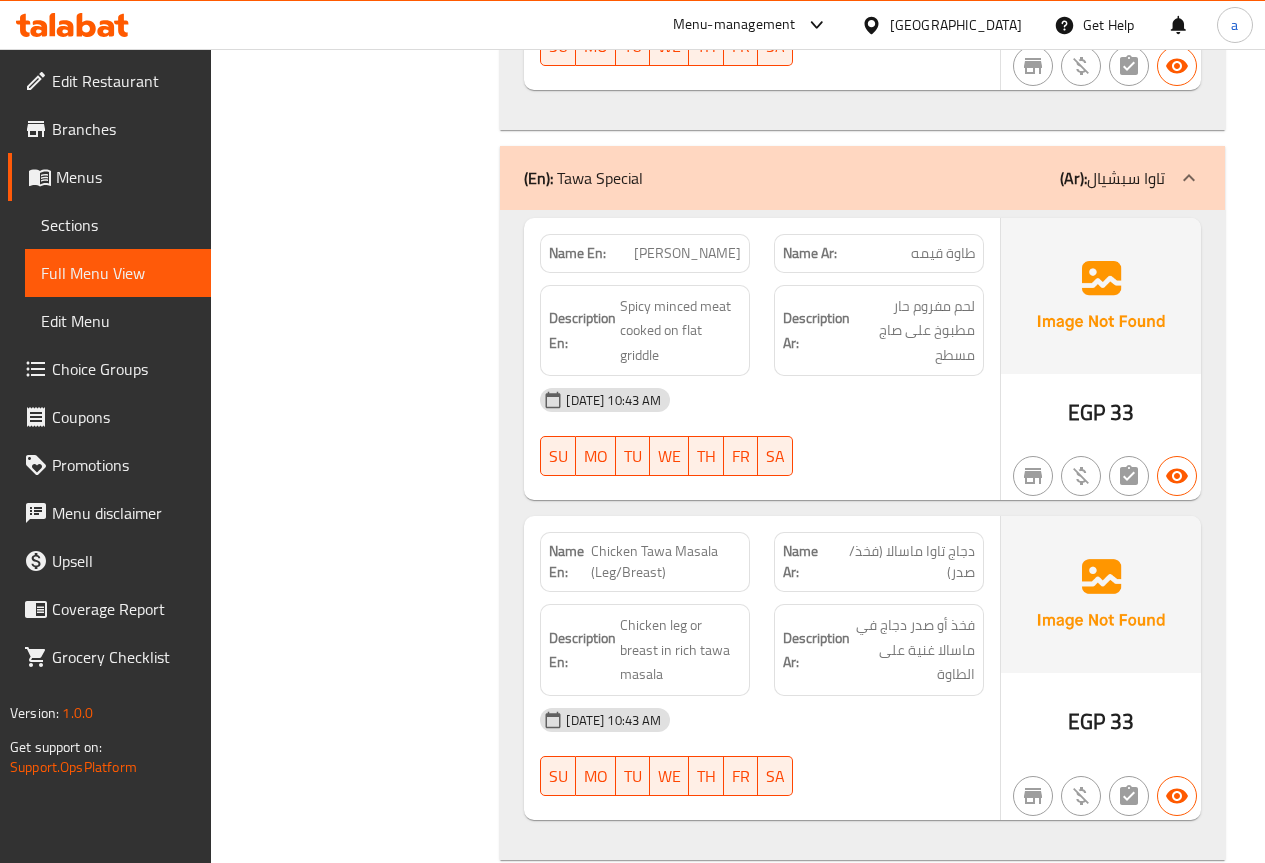 scroll, scrollTop: 1300, scrollLeft: 0, axis: vertical 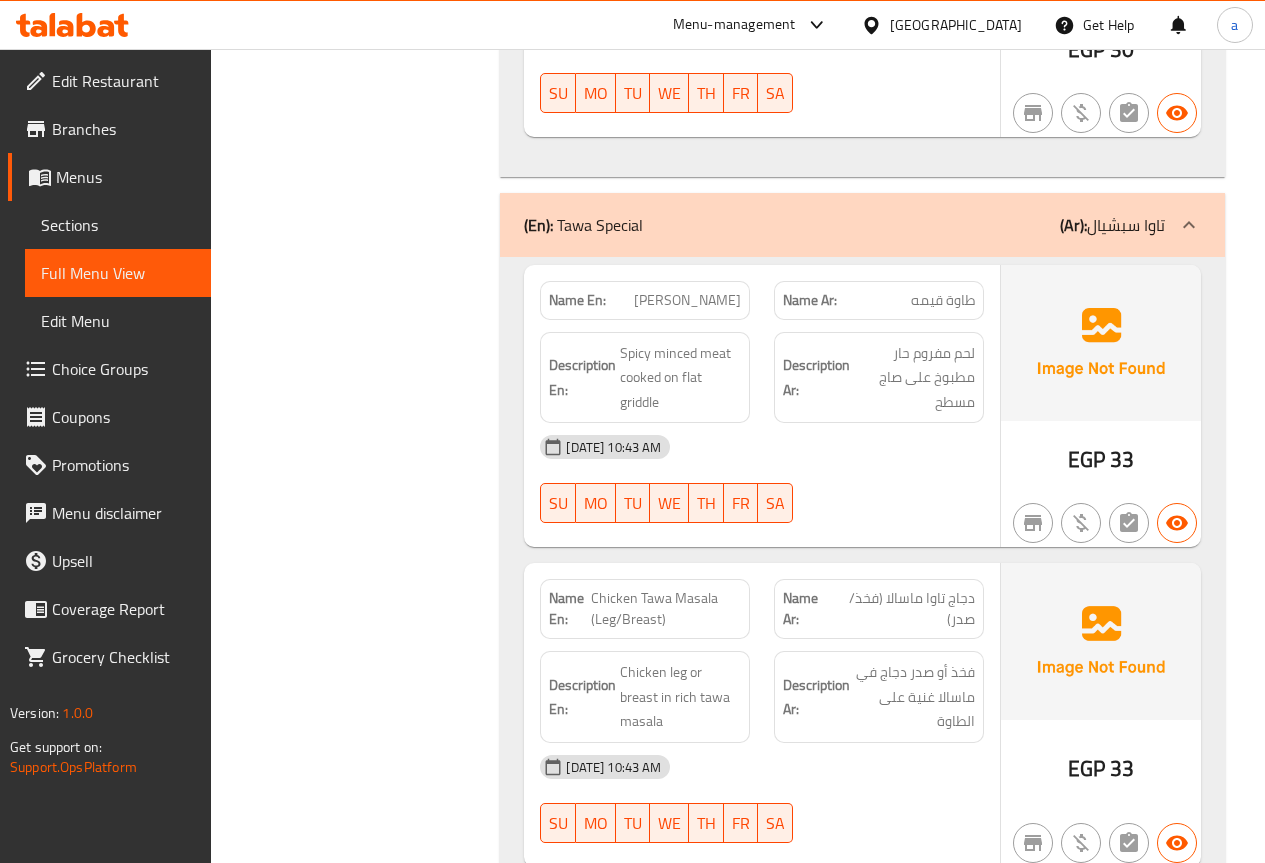 click on "(Ar): تاوا سبشيال" at bounding box center [1112, -779] 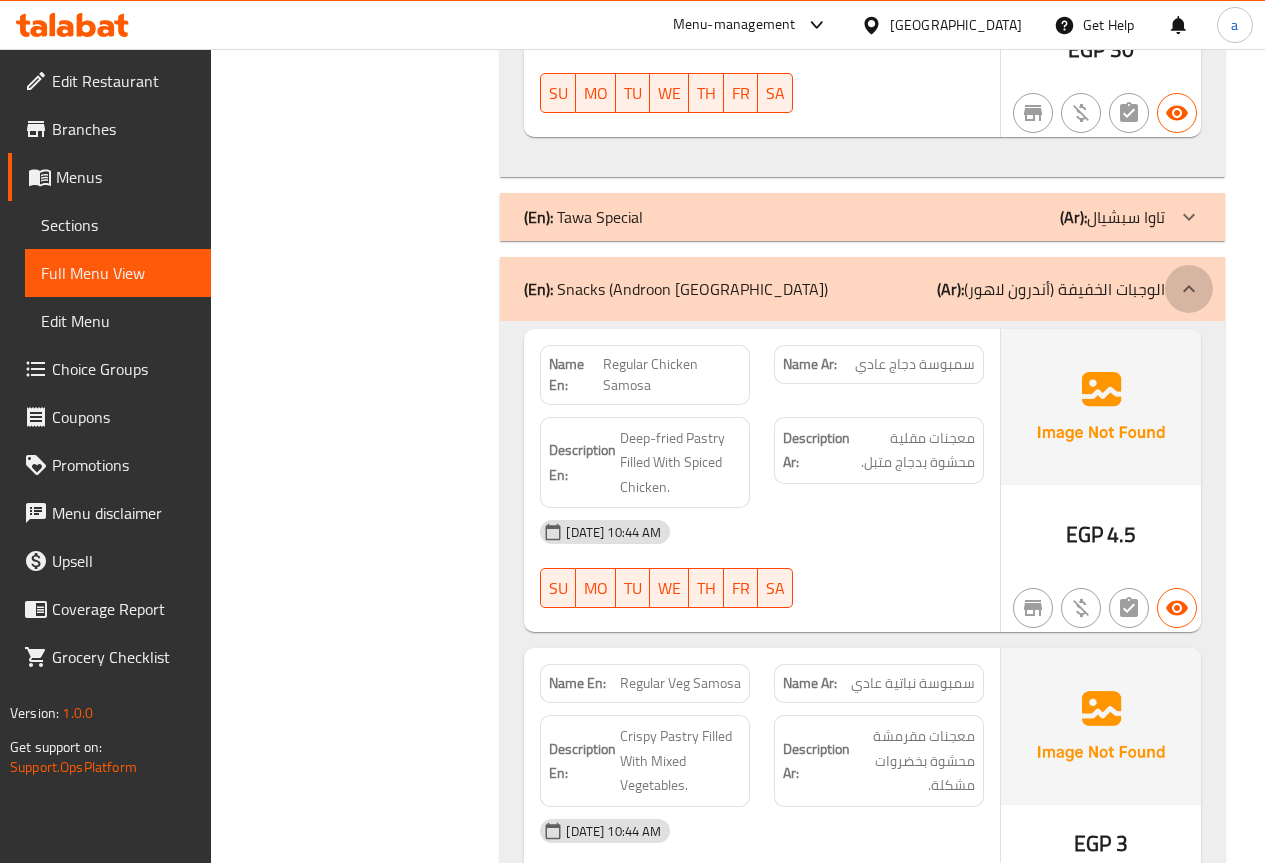 click 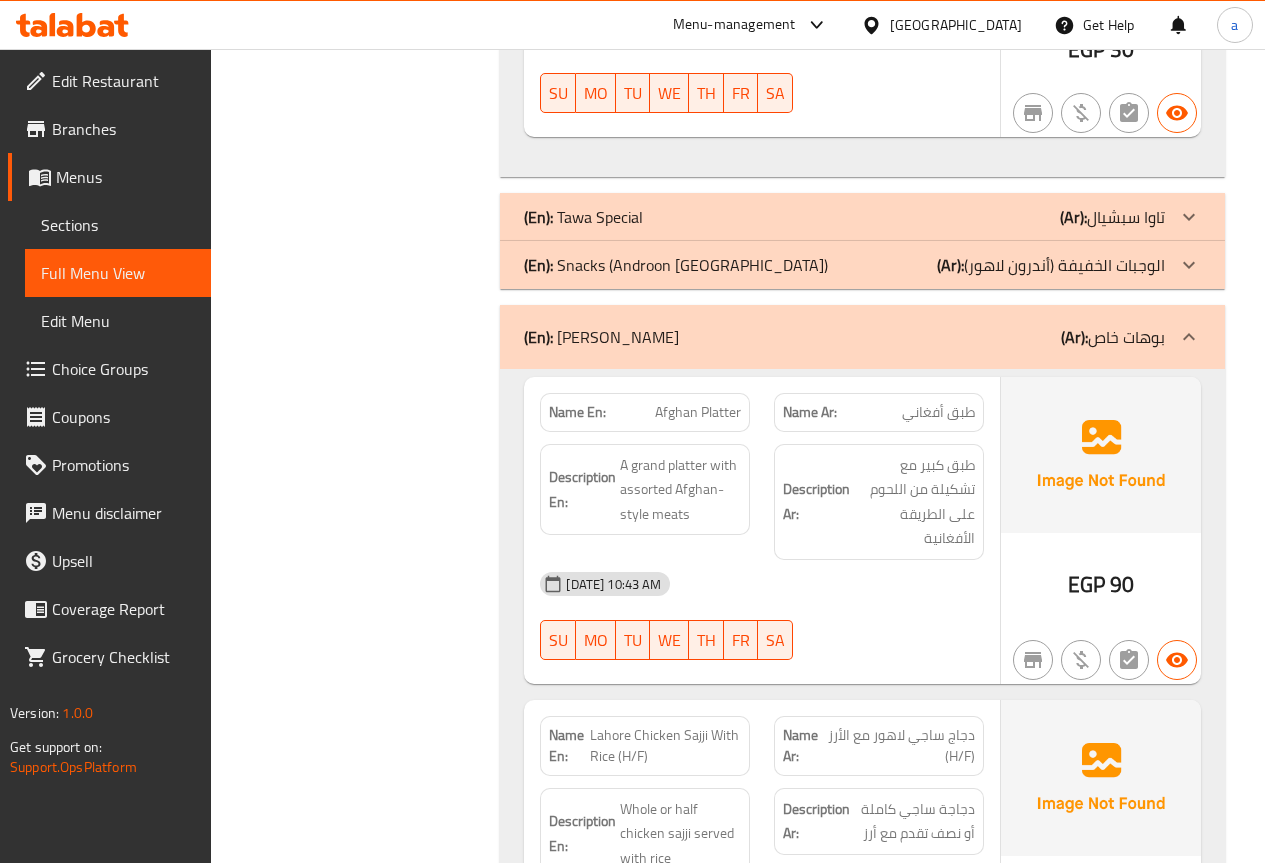 click at bounding box center (1189, -779) 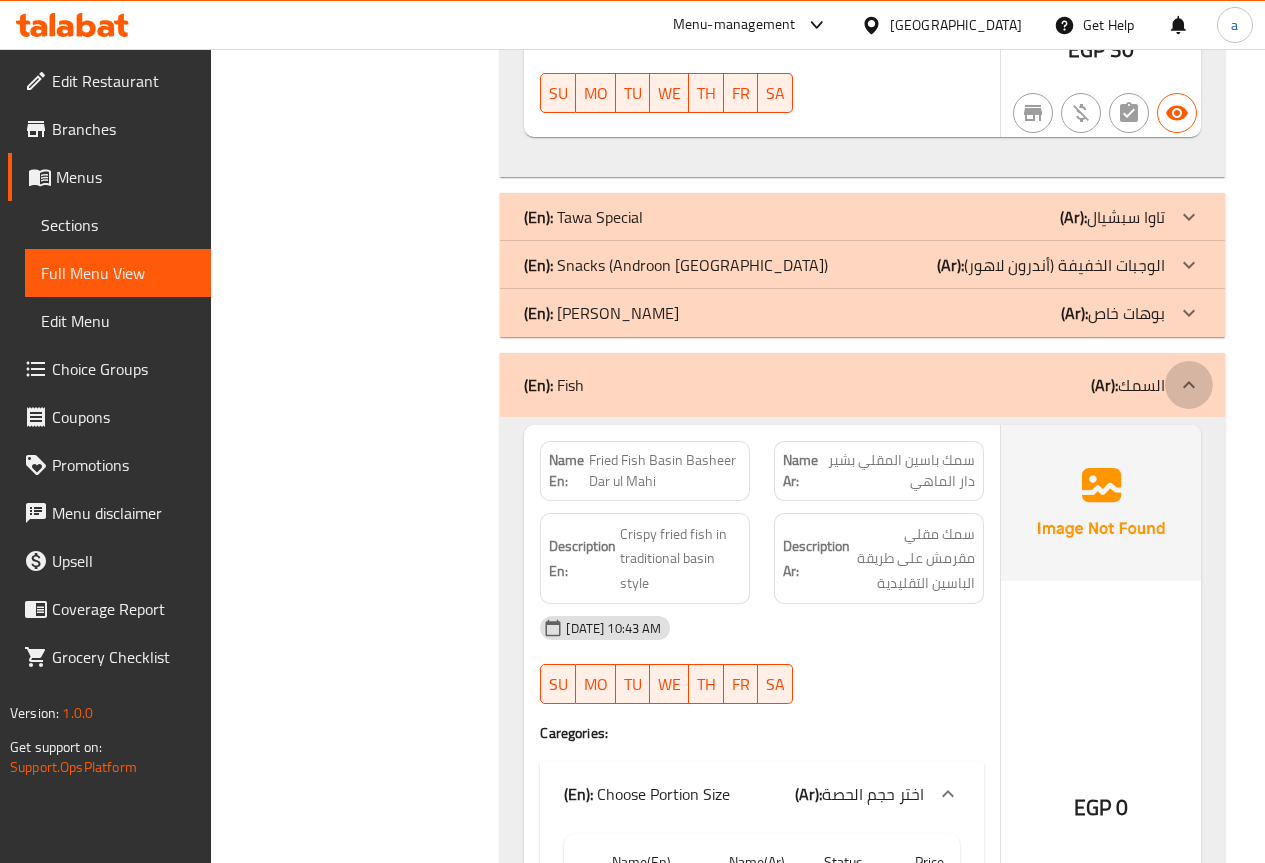 click 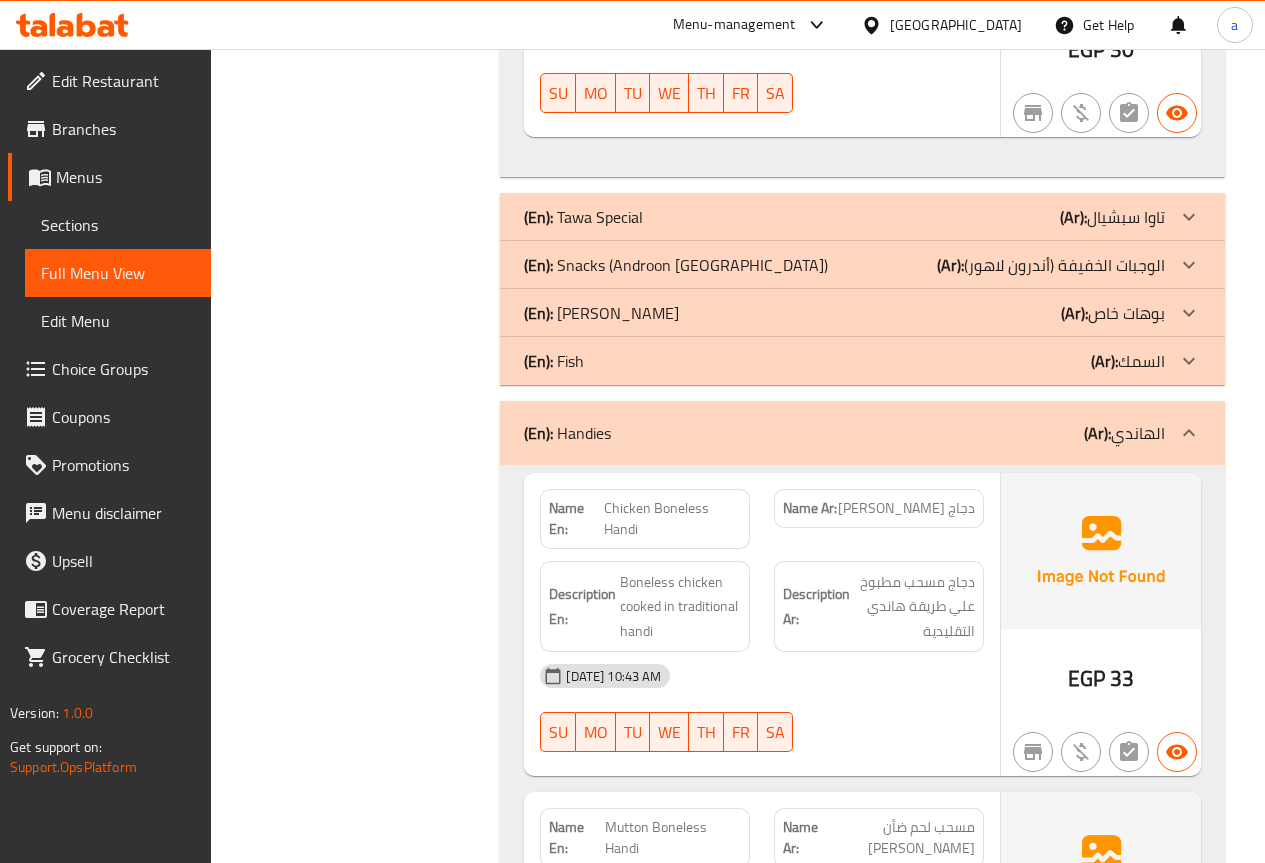 click 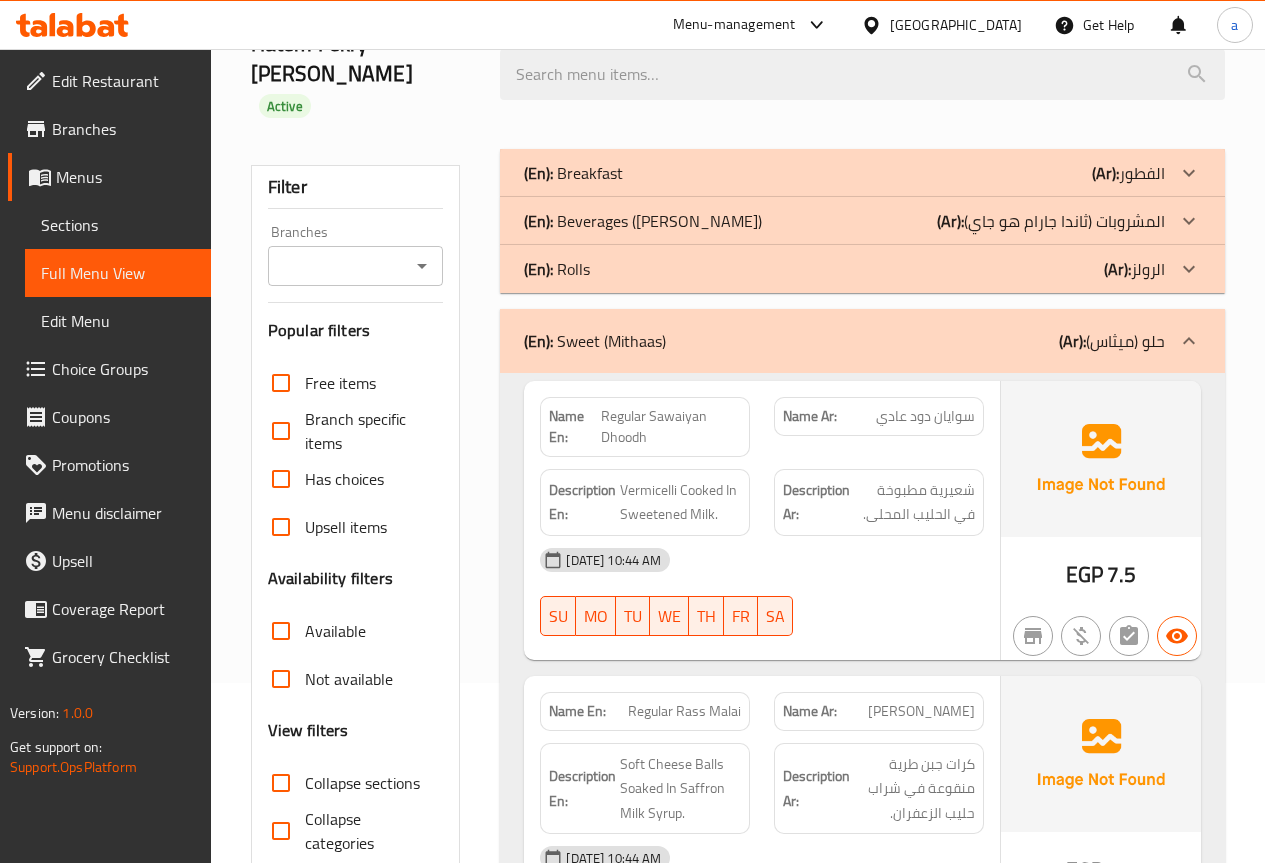 scroll, scrollTop: 80, scrollLeft: 0, axis: vertical 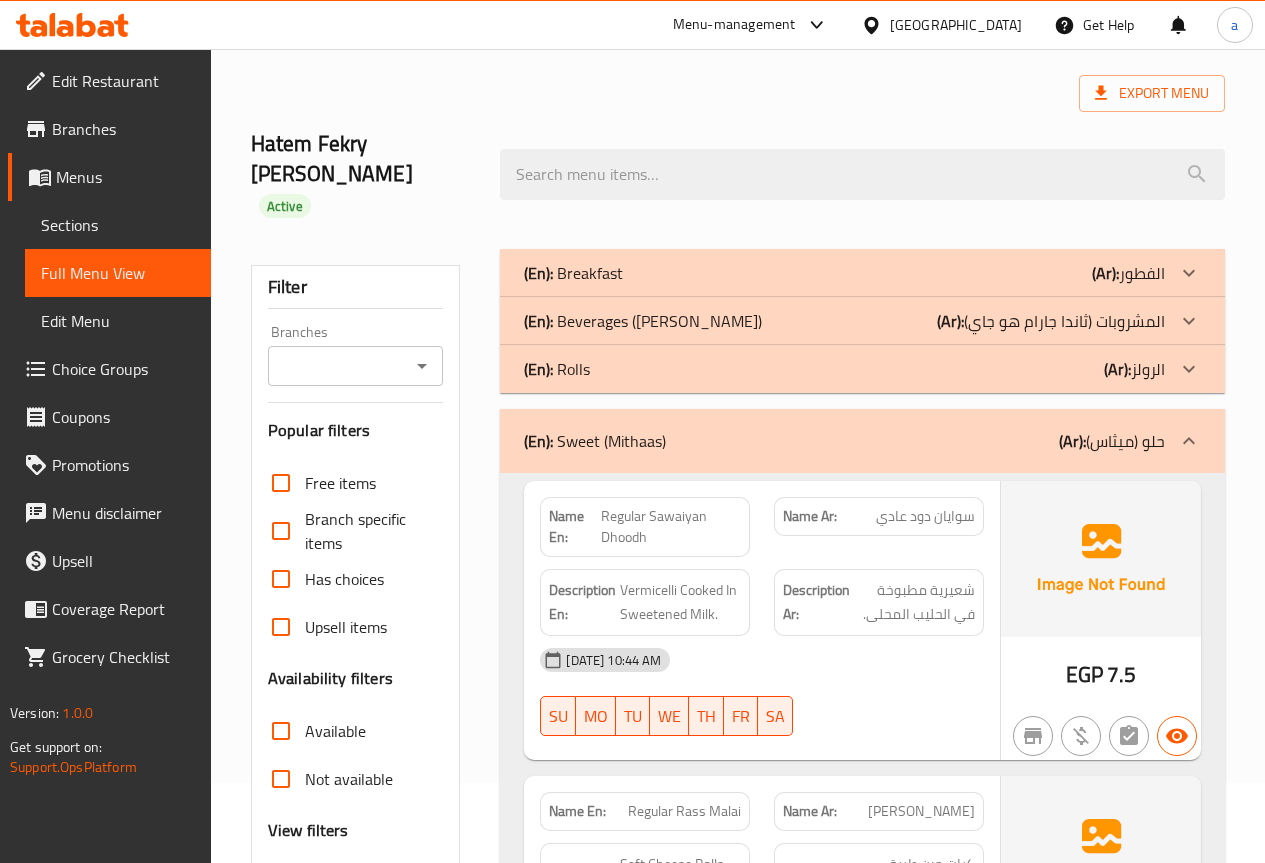 click 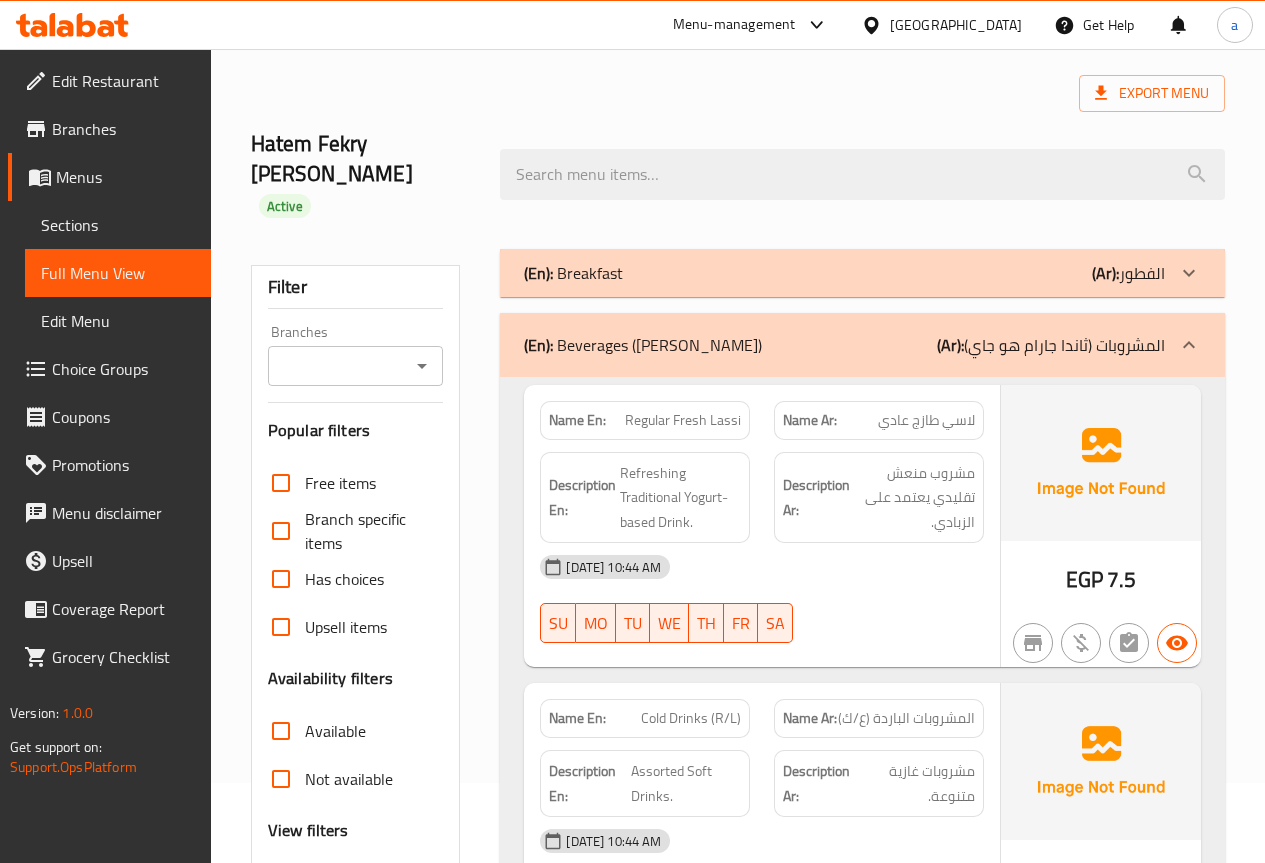 click on "(En):   Breakfast (Ar): الفطور" at bounding box center [862, 273] 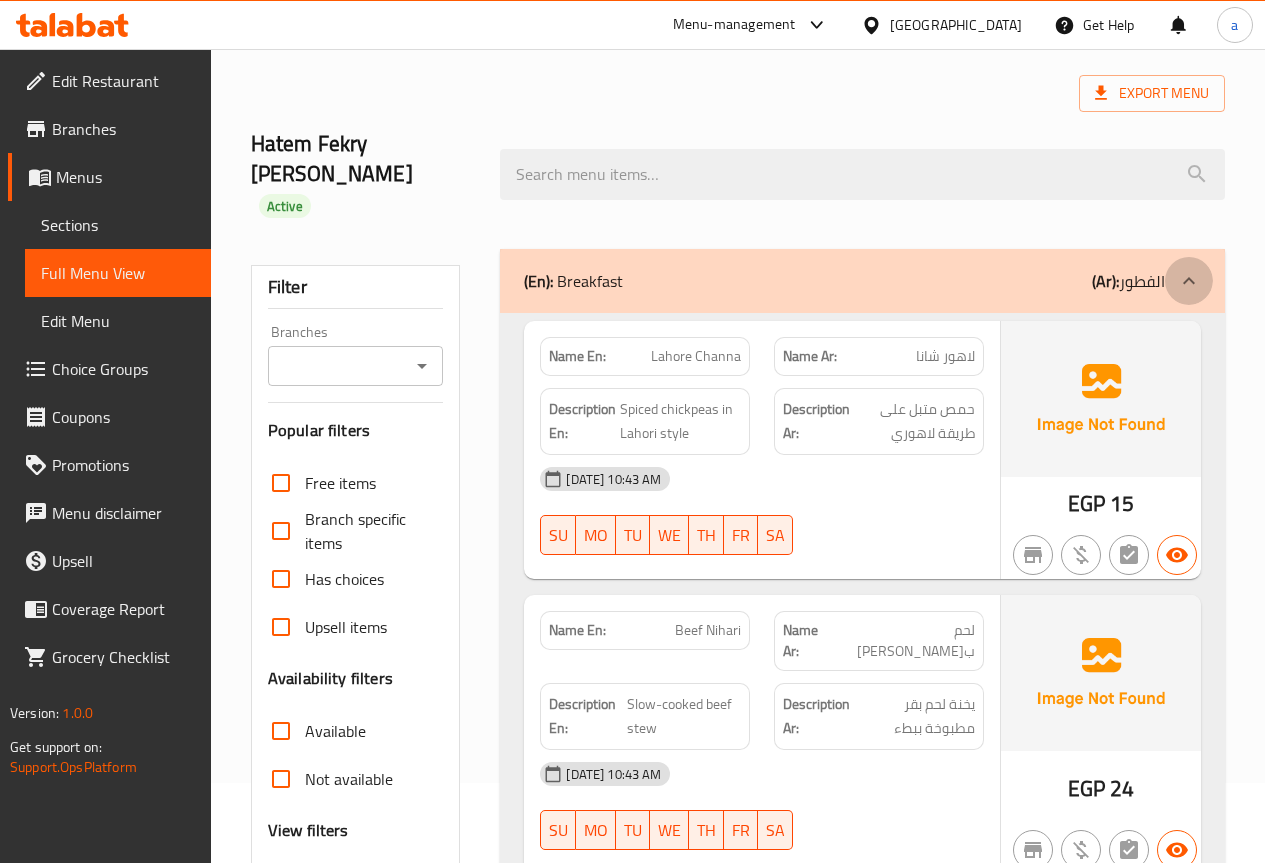 click at bounding box center [1189, 281] 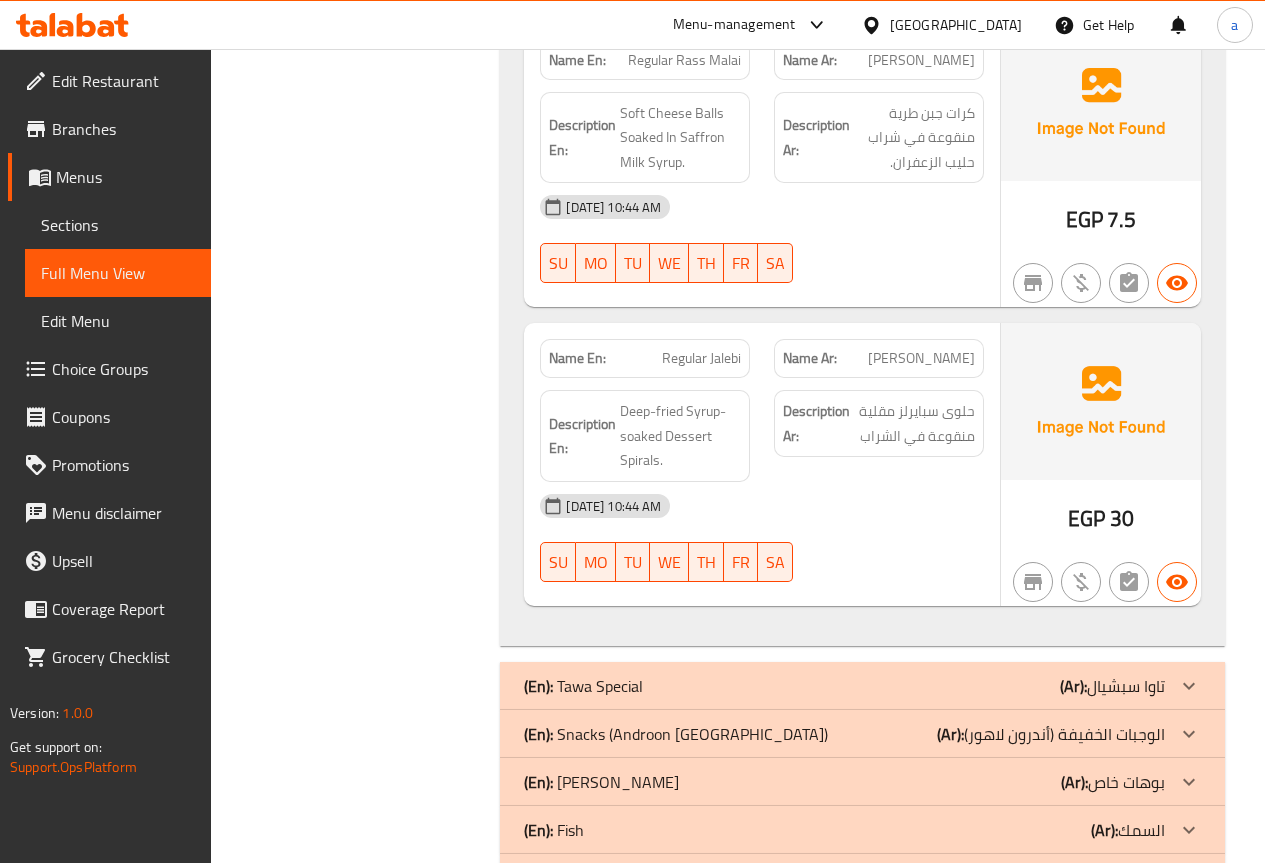 scroll, scrollTop: 3287, scrollLeft: 0, axis: vertical 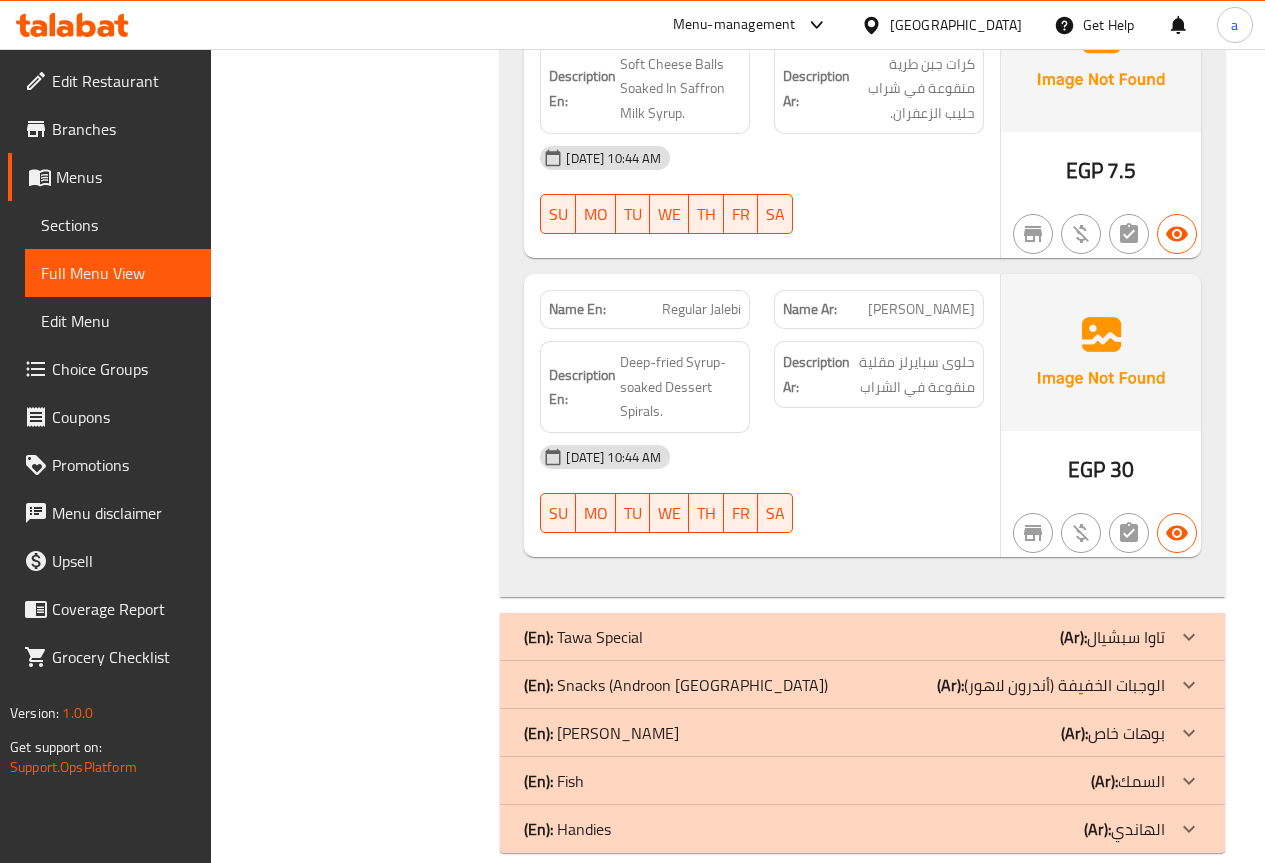 click 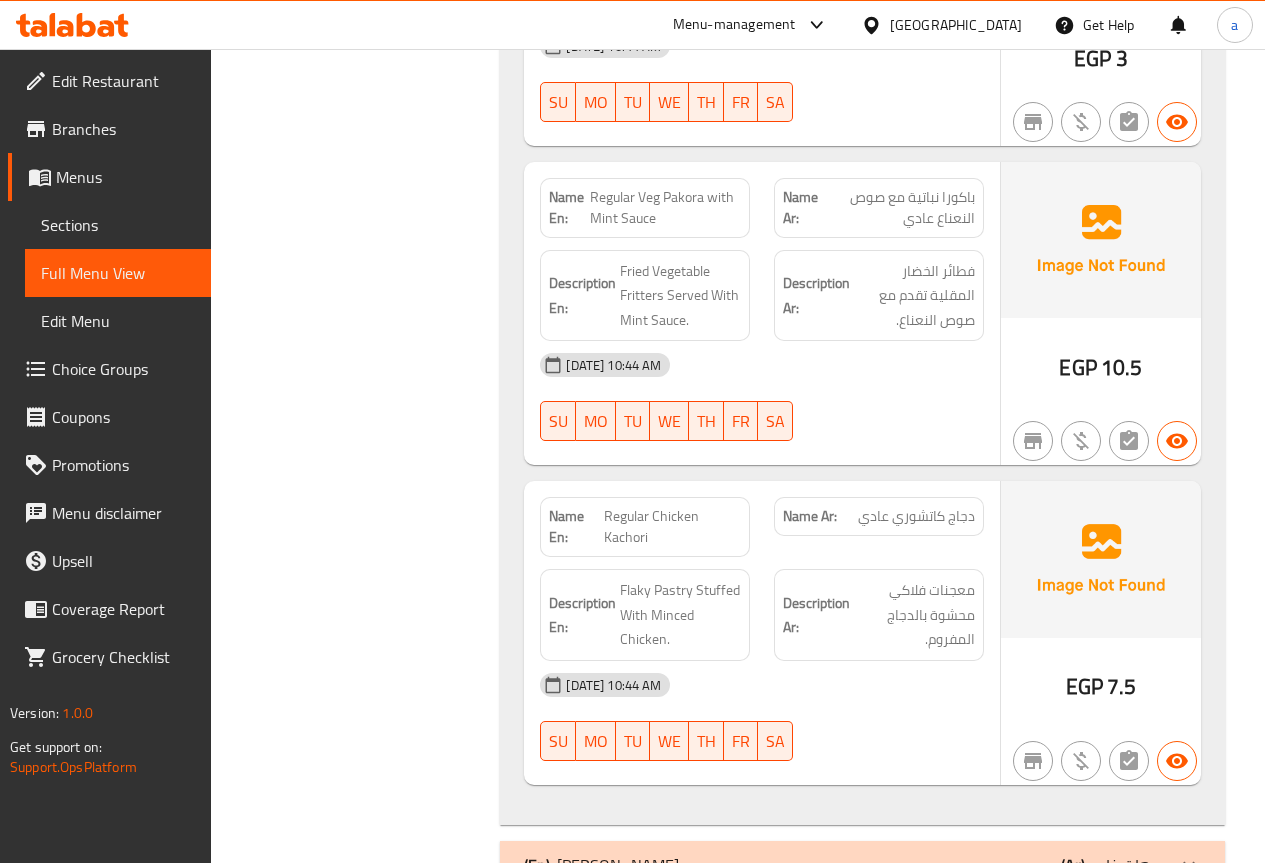scroll, scrollTop: 4500, scrollLeft: 0, axis: vertical 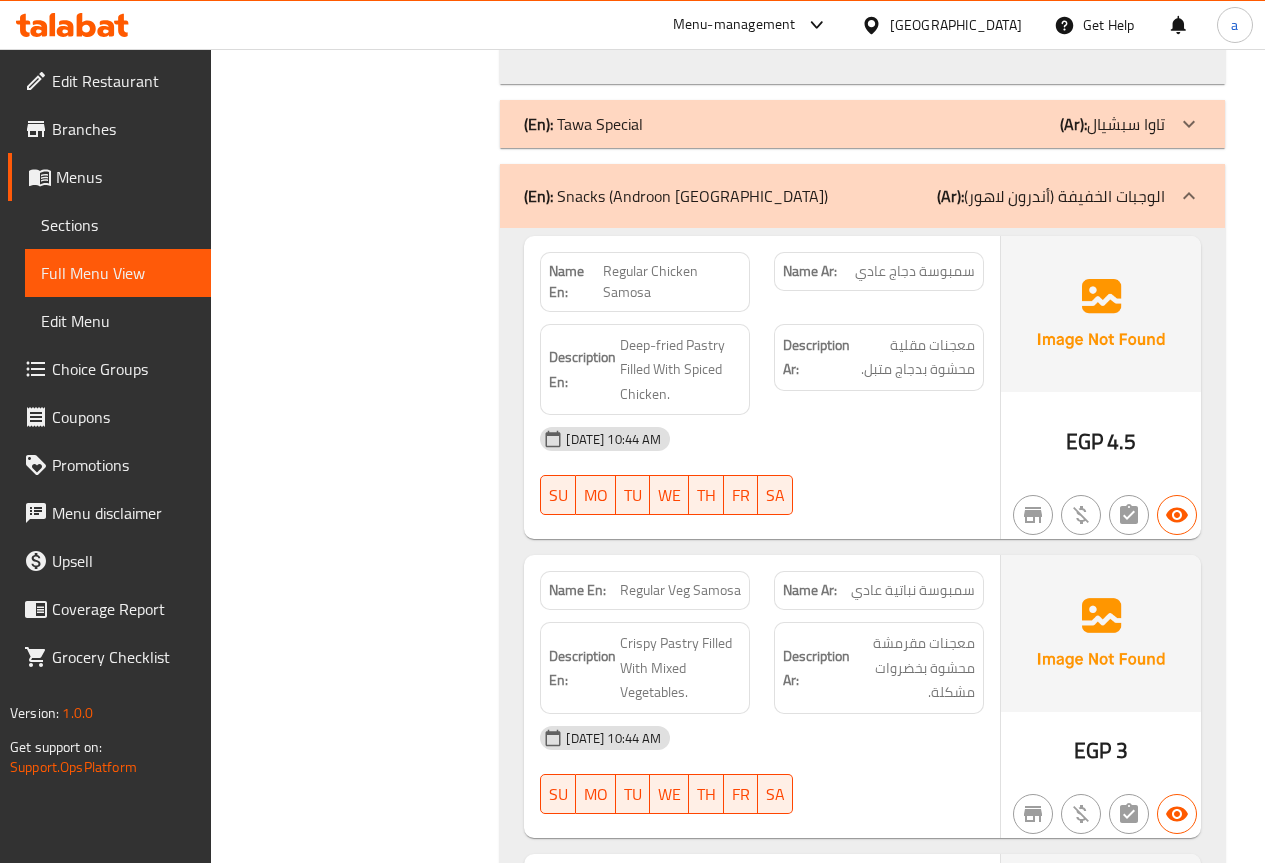click on "Filter Branches Branches Popular filters Free items Branch specific items Has choices Upsell items Availability filters Available Not available View filters Collapse sections Collapse categories Collapse Choices" at bounding box center [364, -897] 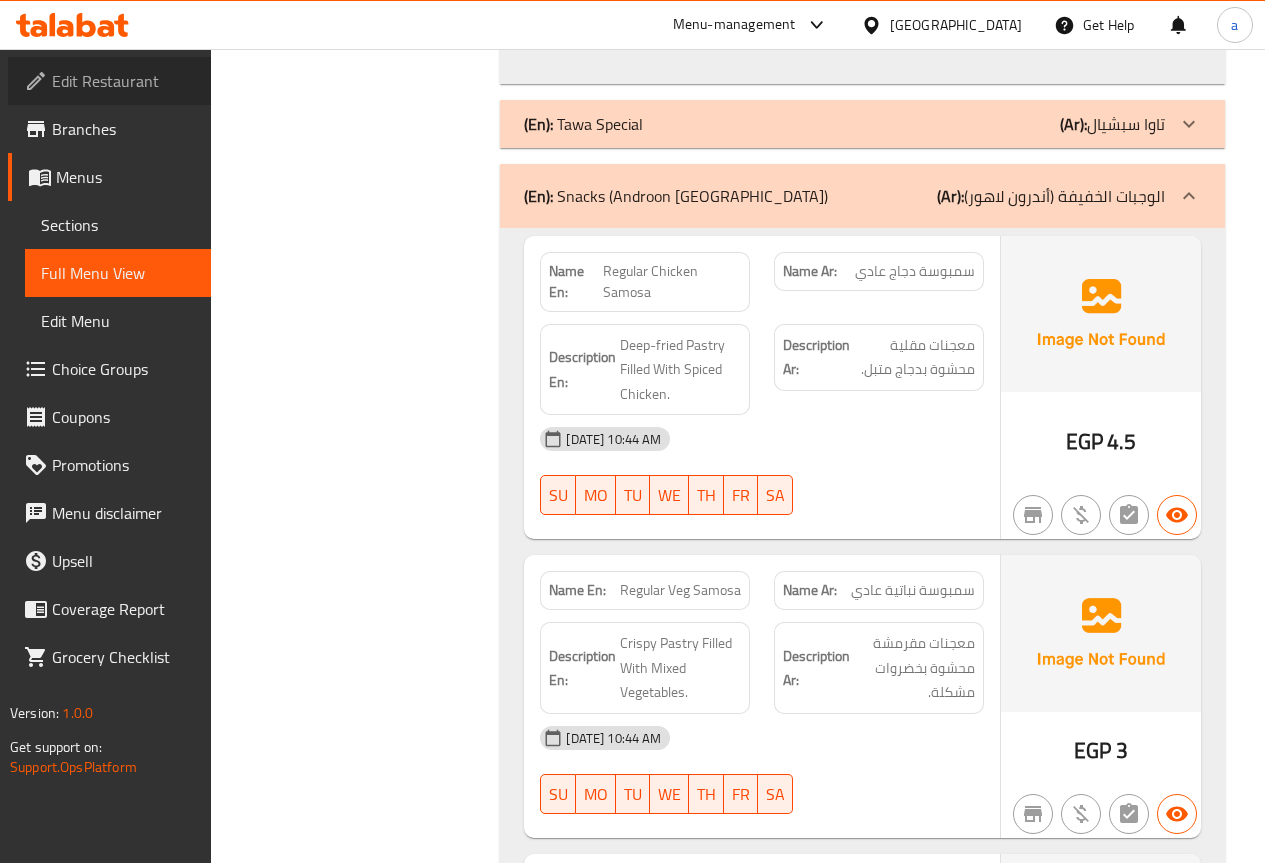 click on "Edit Restaurant" at bounding box center [109, 81] 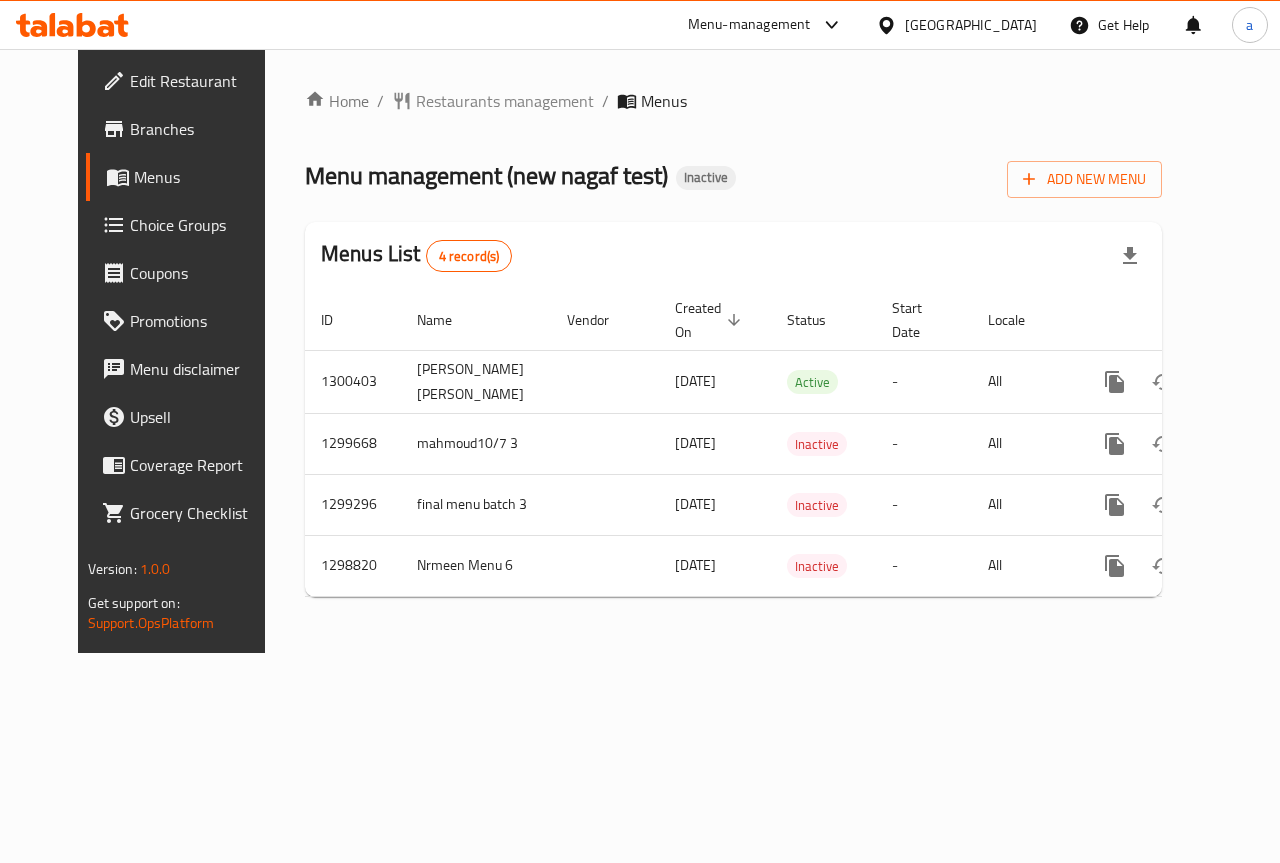 scroll, scrollTop: 0, scrollLeft: 0, axis: both 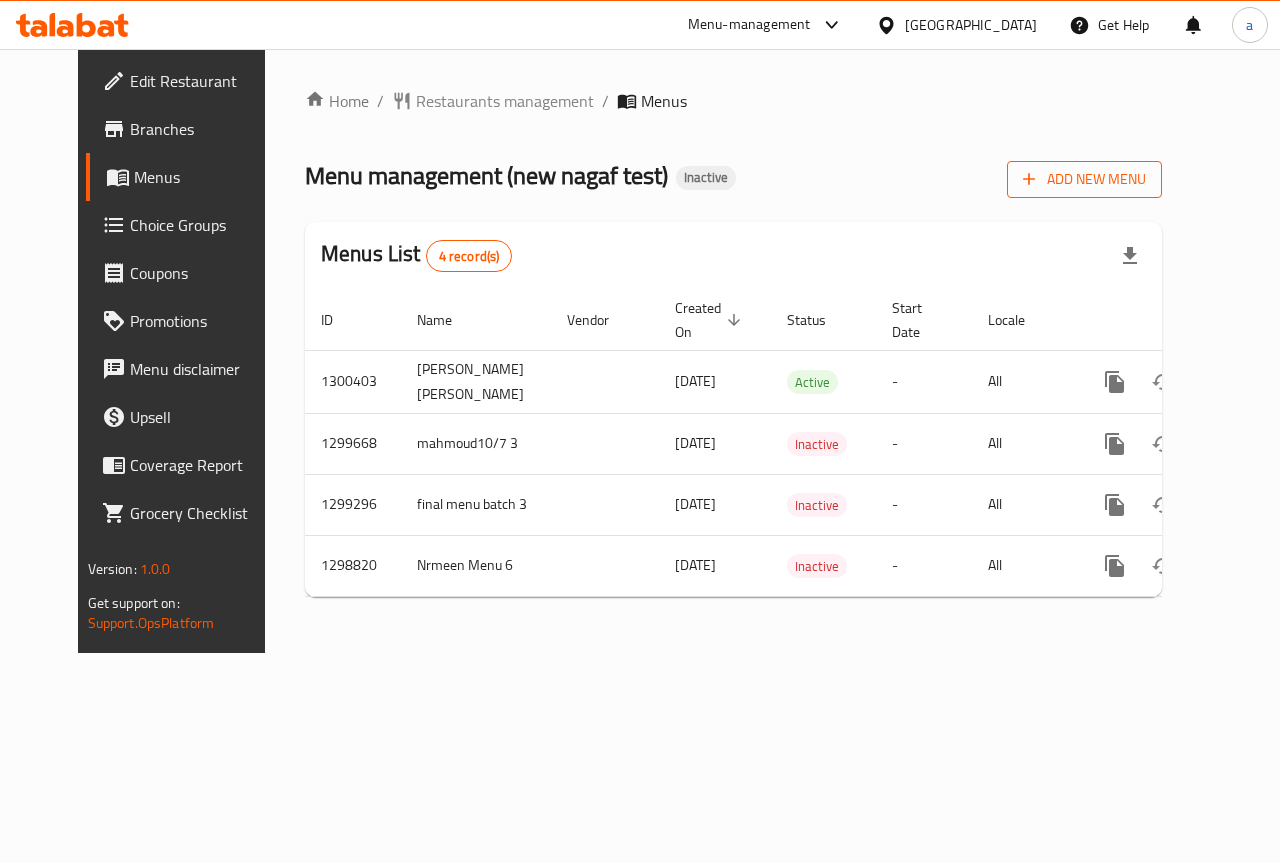 click on "Add New Menu" at bounding box center (1084, 179) 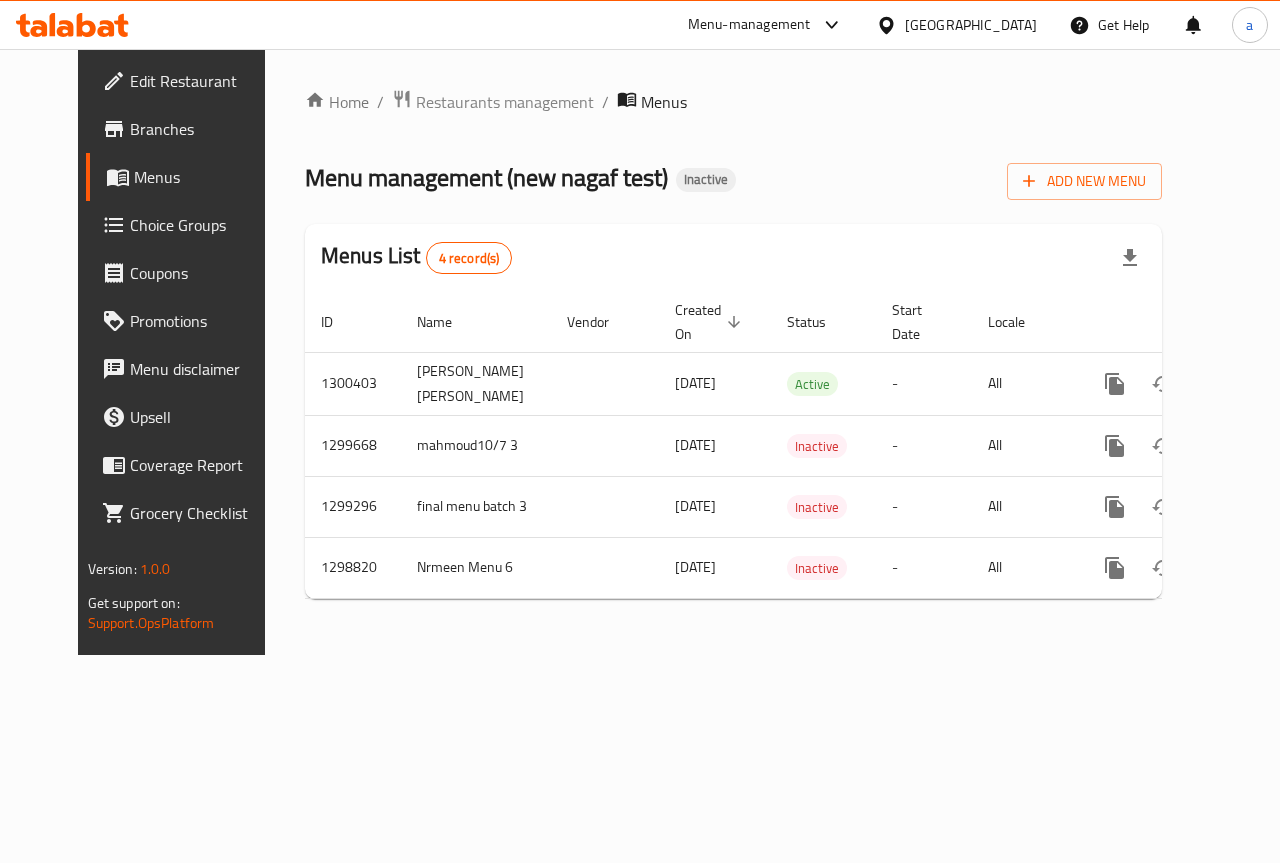 scroll, scrollTop: 0, scrollLeft: 0, axis: both 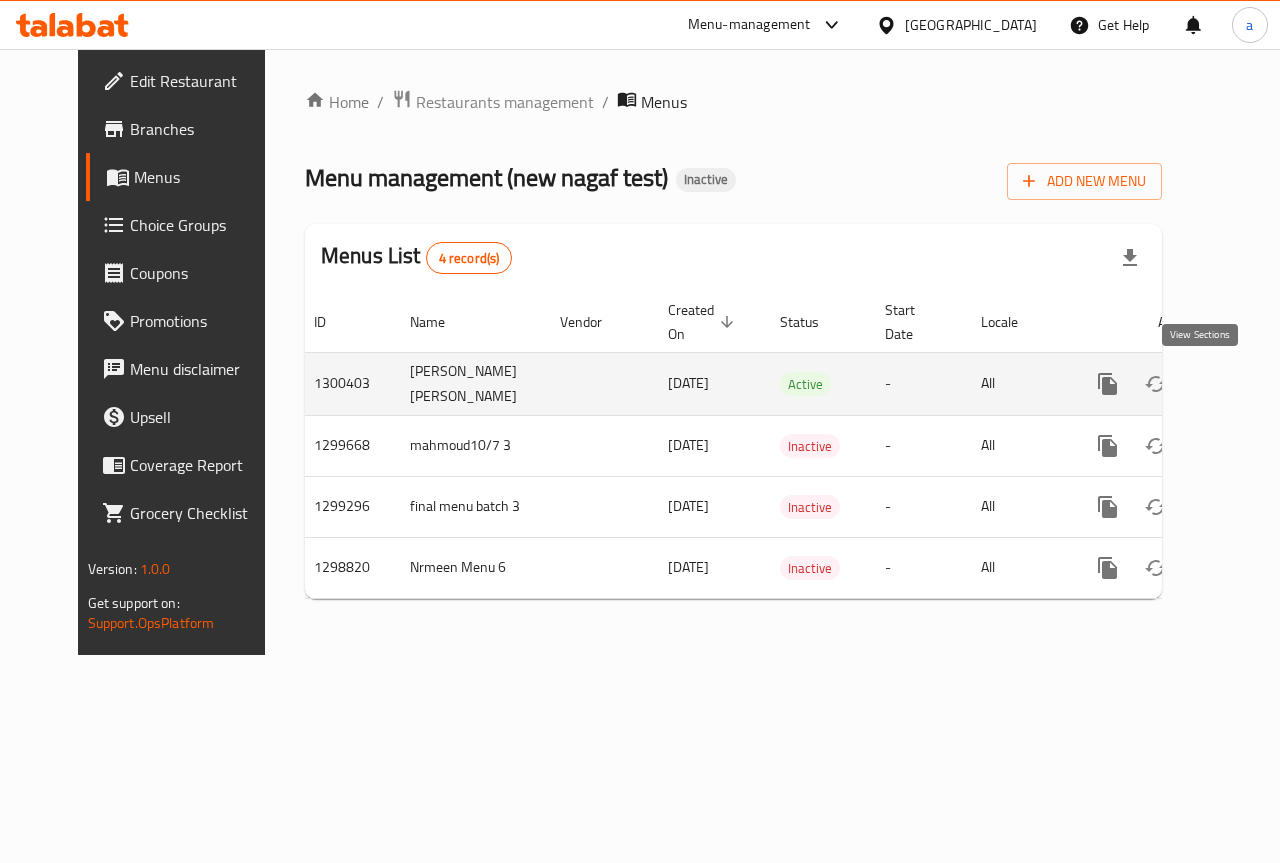 click 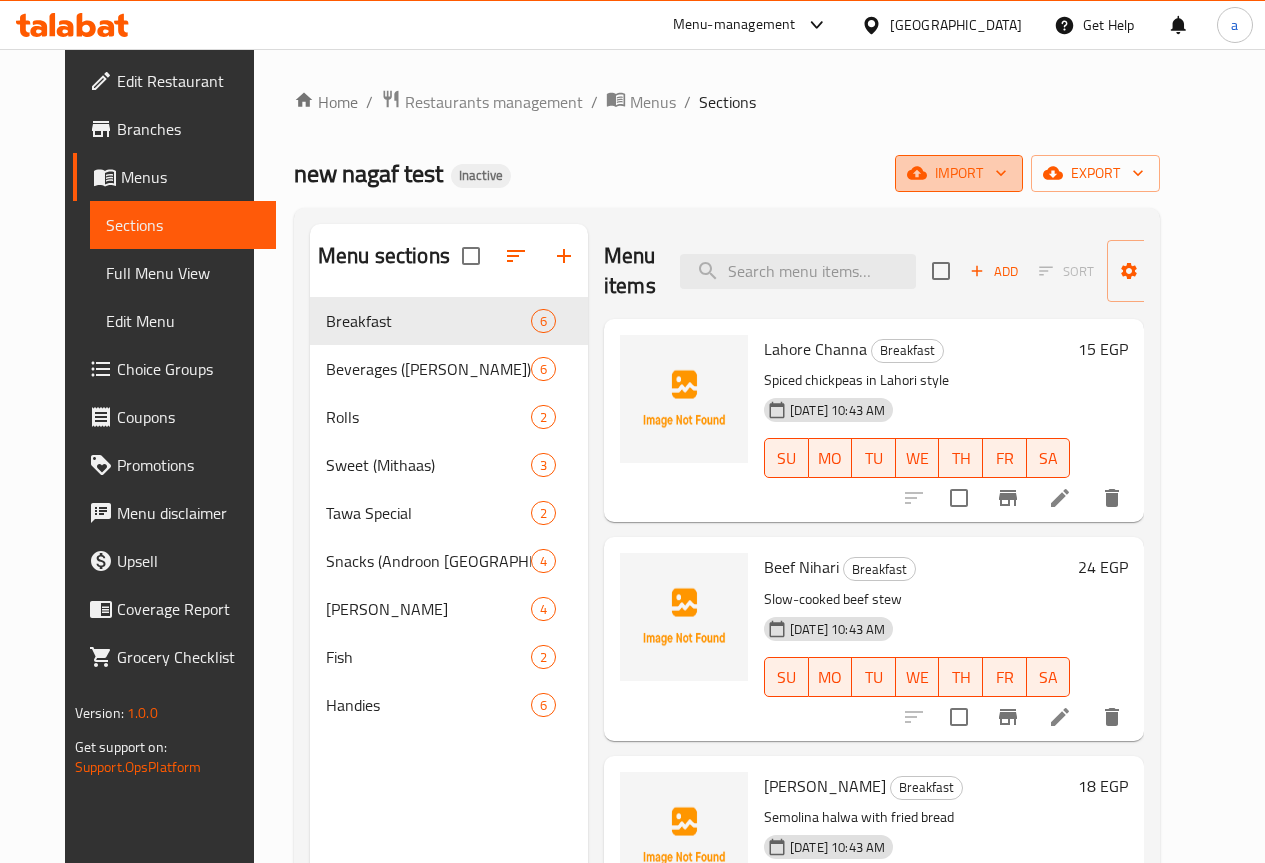 click on "import" at bounding box center (959, 173) 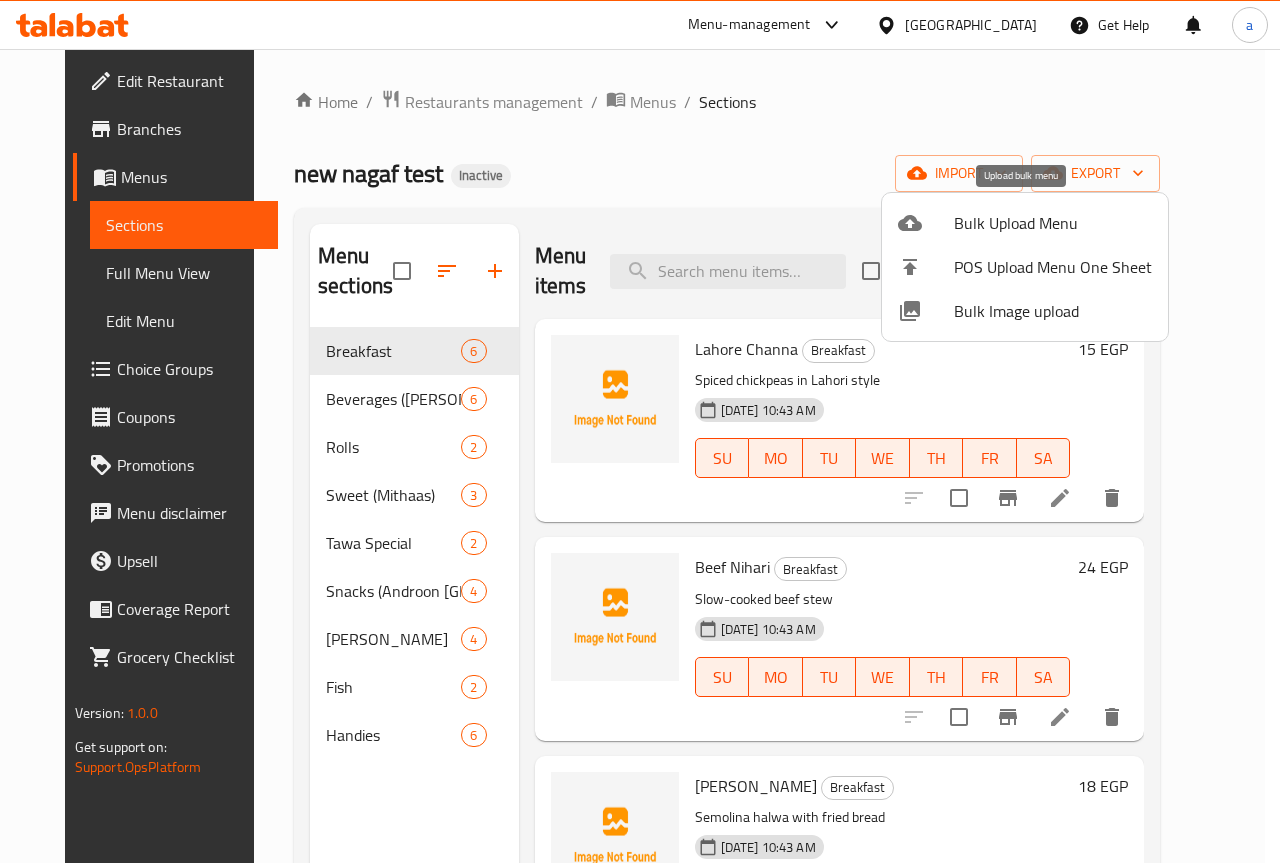 click on "Bulk Upload Menu" at bounding box center [1053, 223] 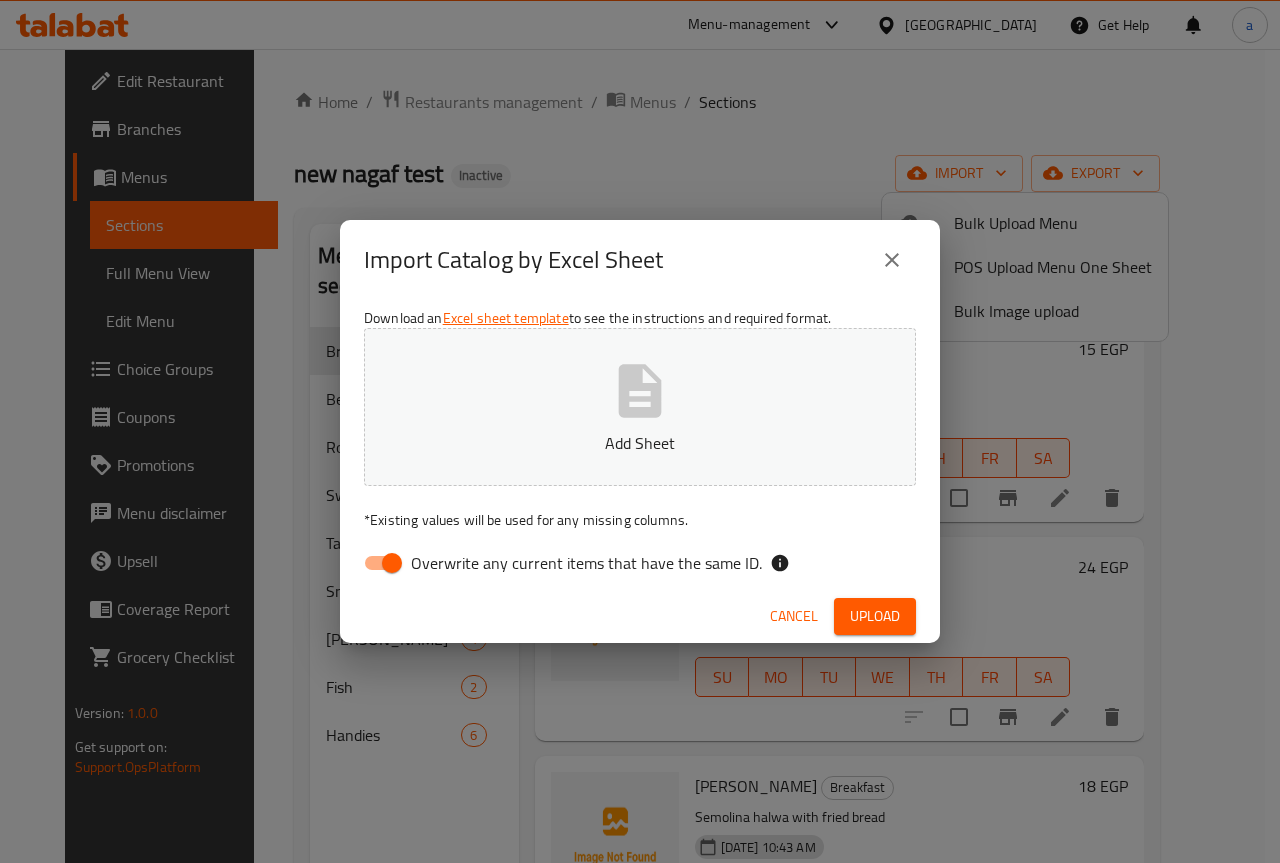 click on "Overwrite any current items that have the same ID." at bounding box center [392, 563] 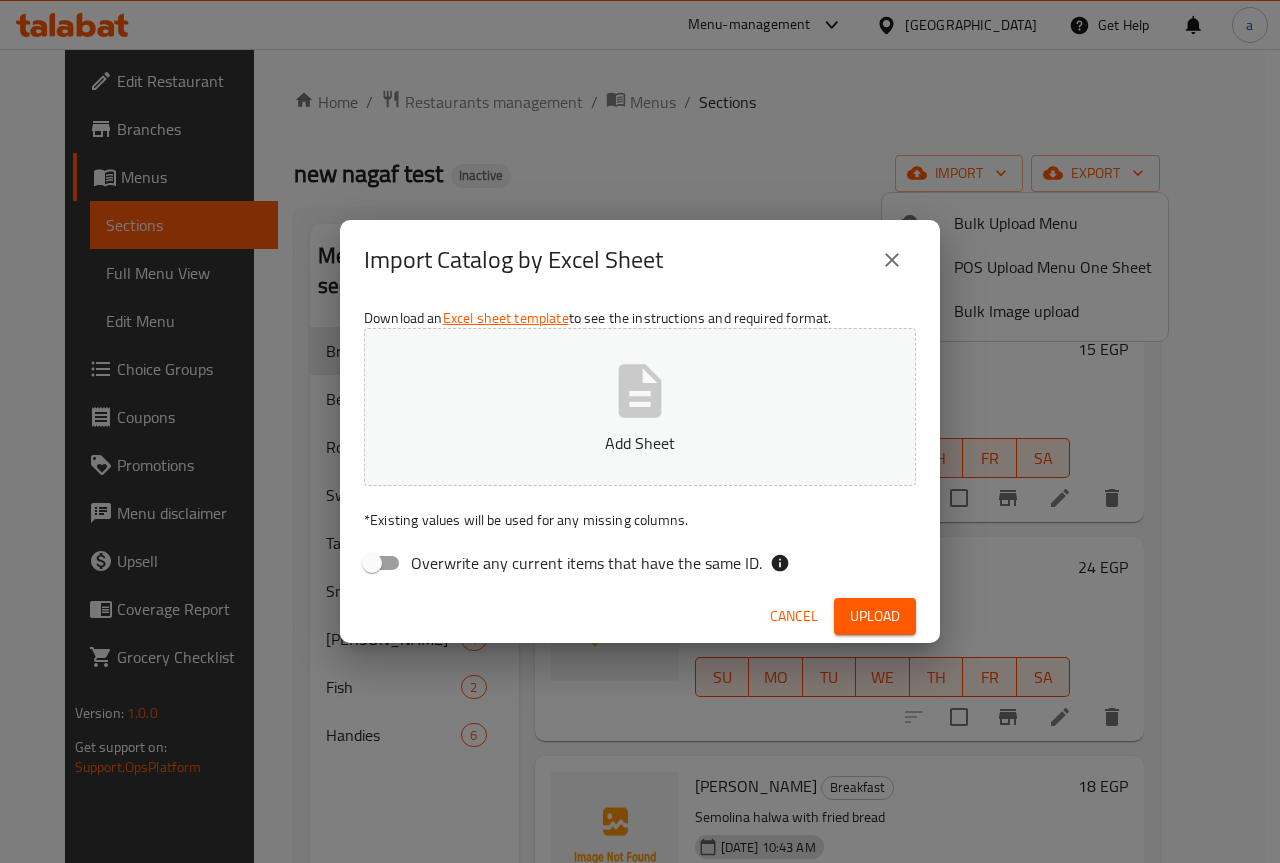 click 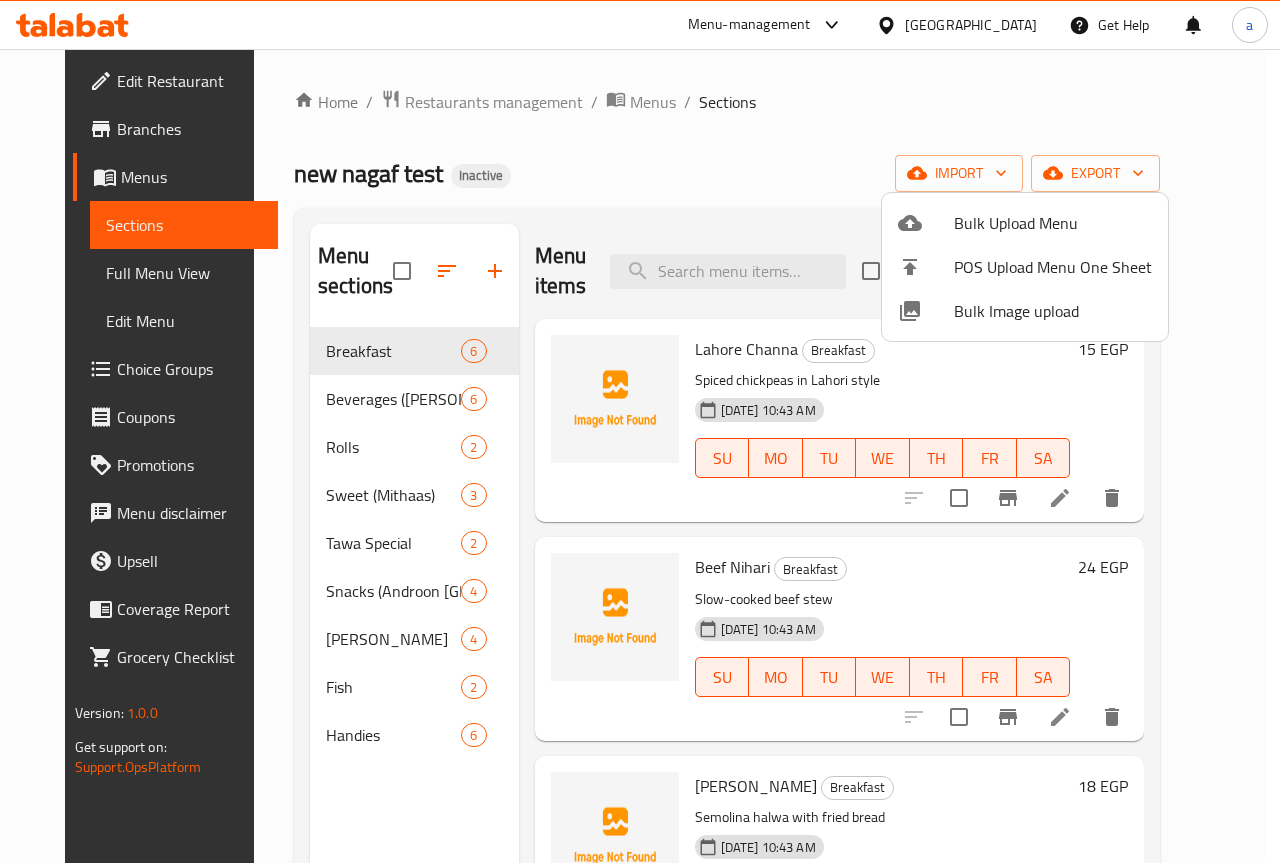 click at bounding box center [640, 431] 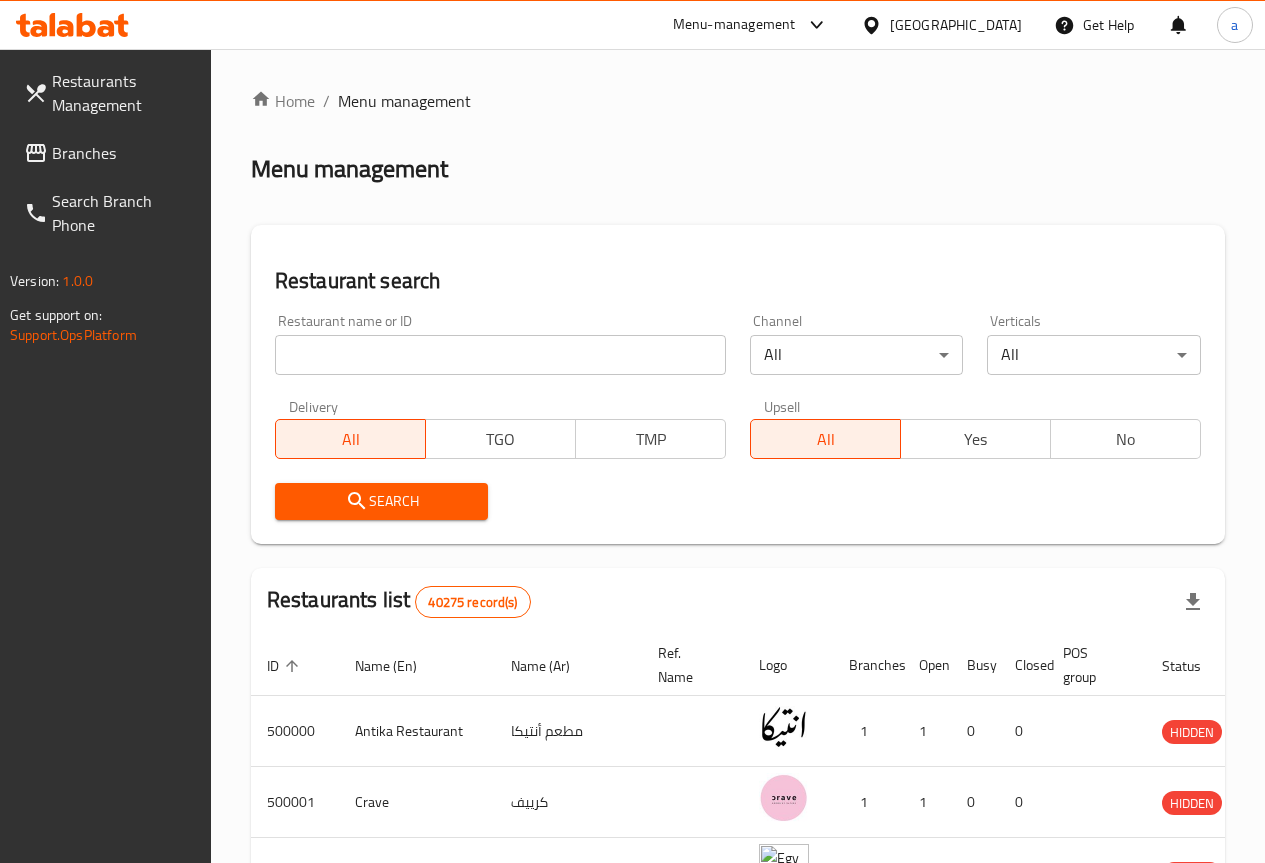 scroll, scrollTop: 0, scrollLeft: 0, axis: both 